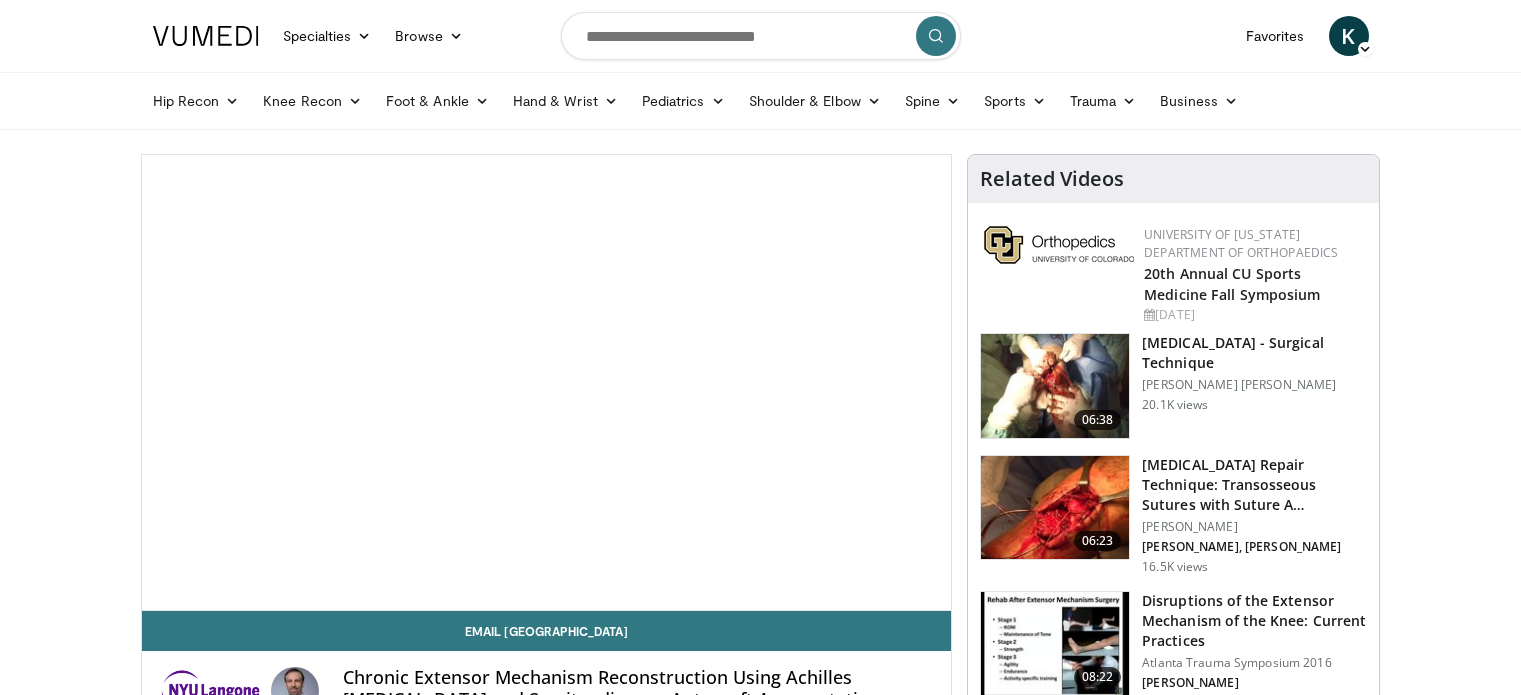 click at bounding box center [761, 36] 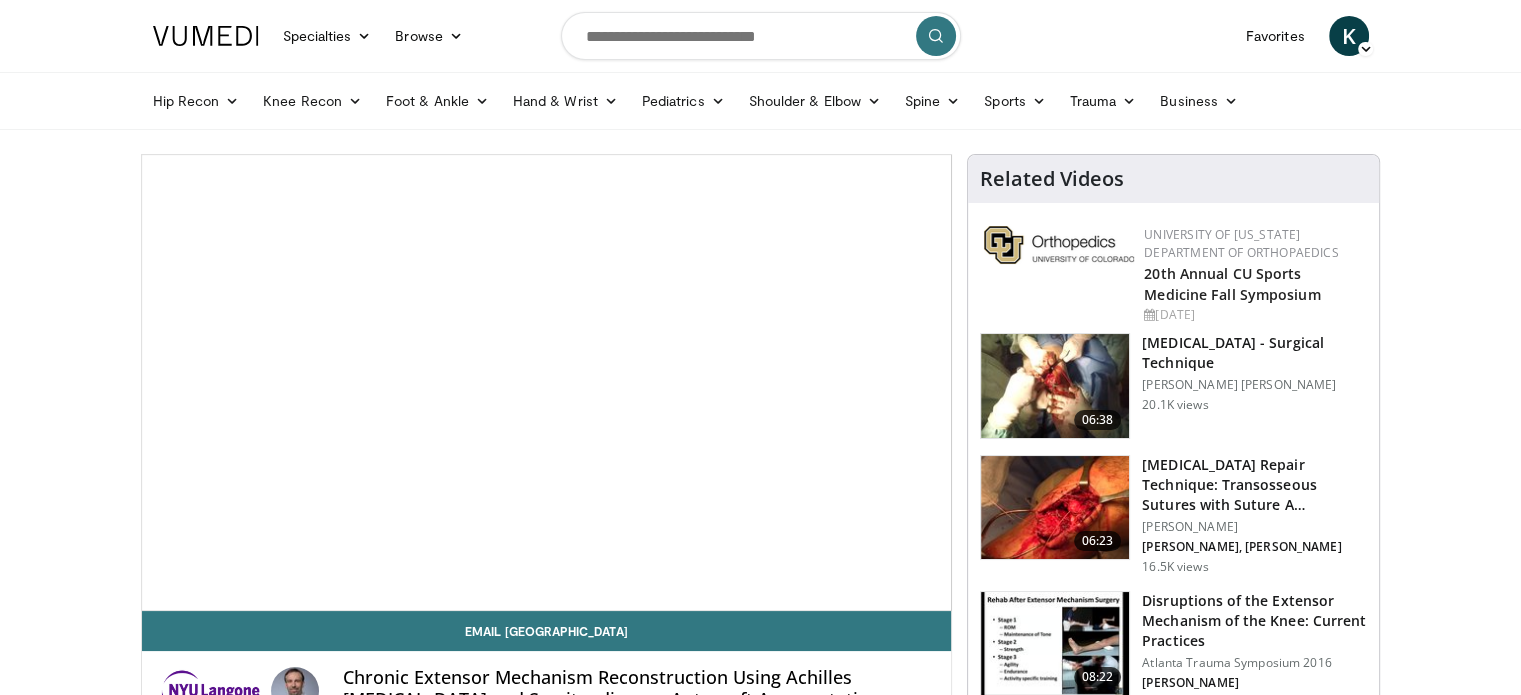 scroll, scrollTop: 0, scrollLeft: 0, axis: both 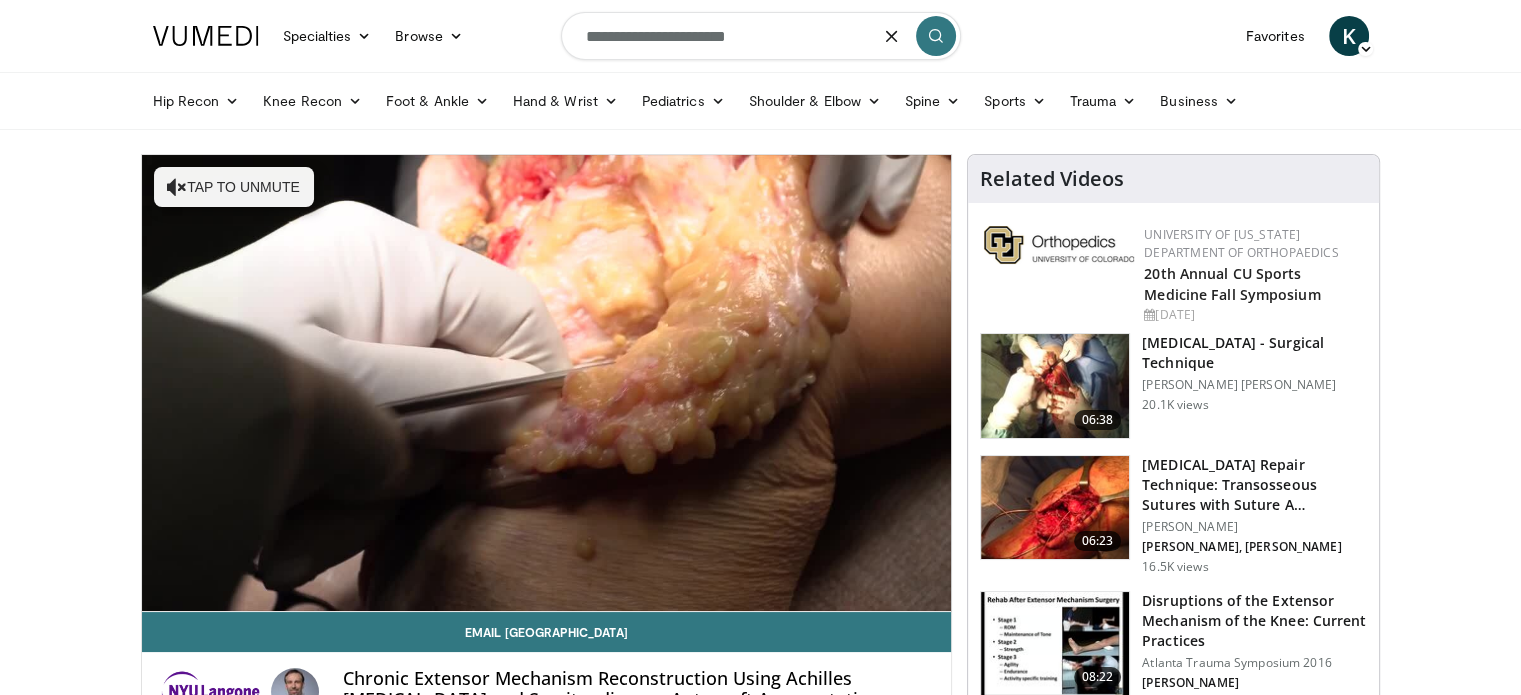 type on "**********" 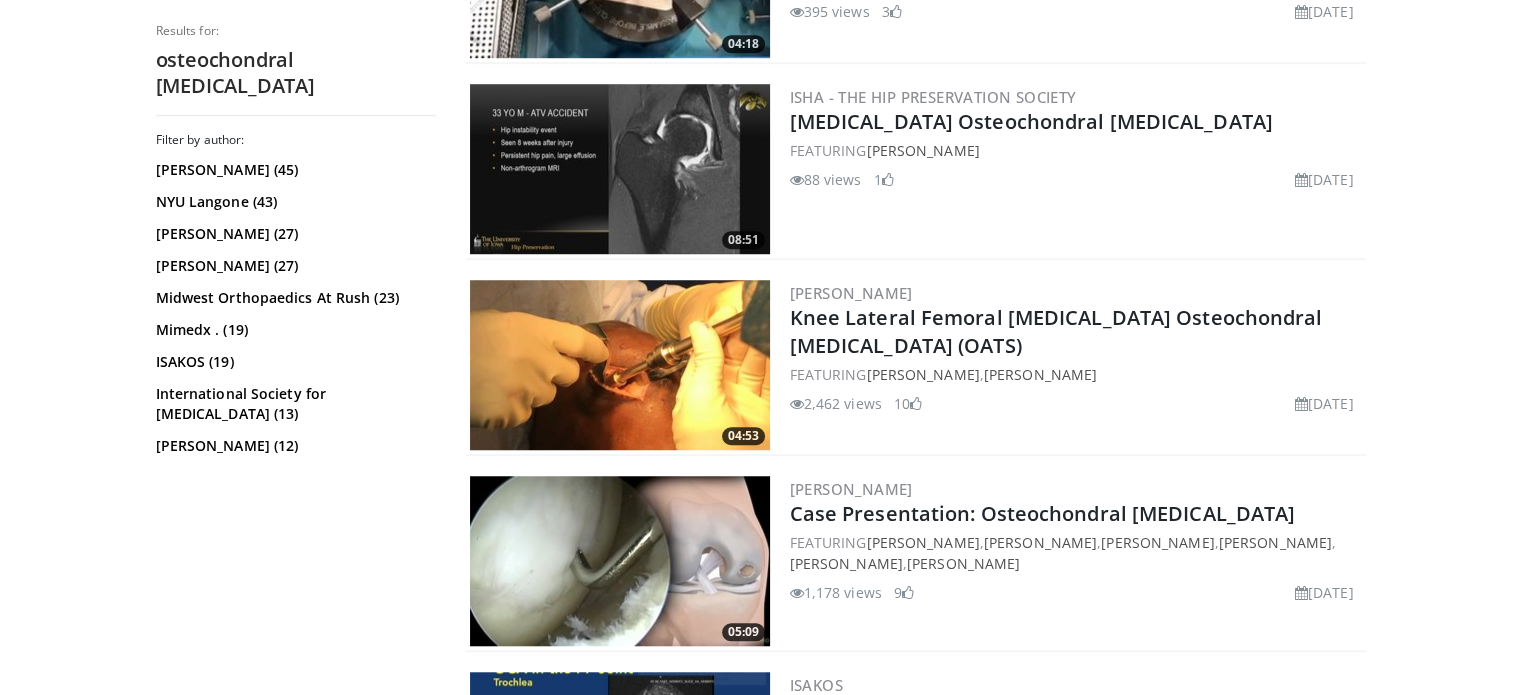 scroll, scrollTop: 1600, scrollLeft: 0, axis: vertical 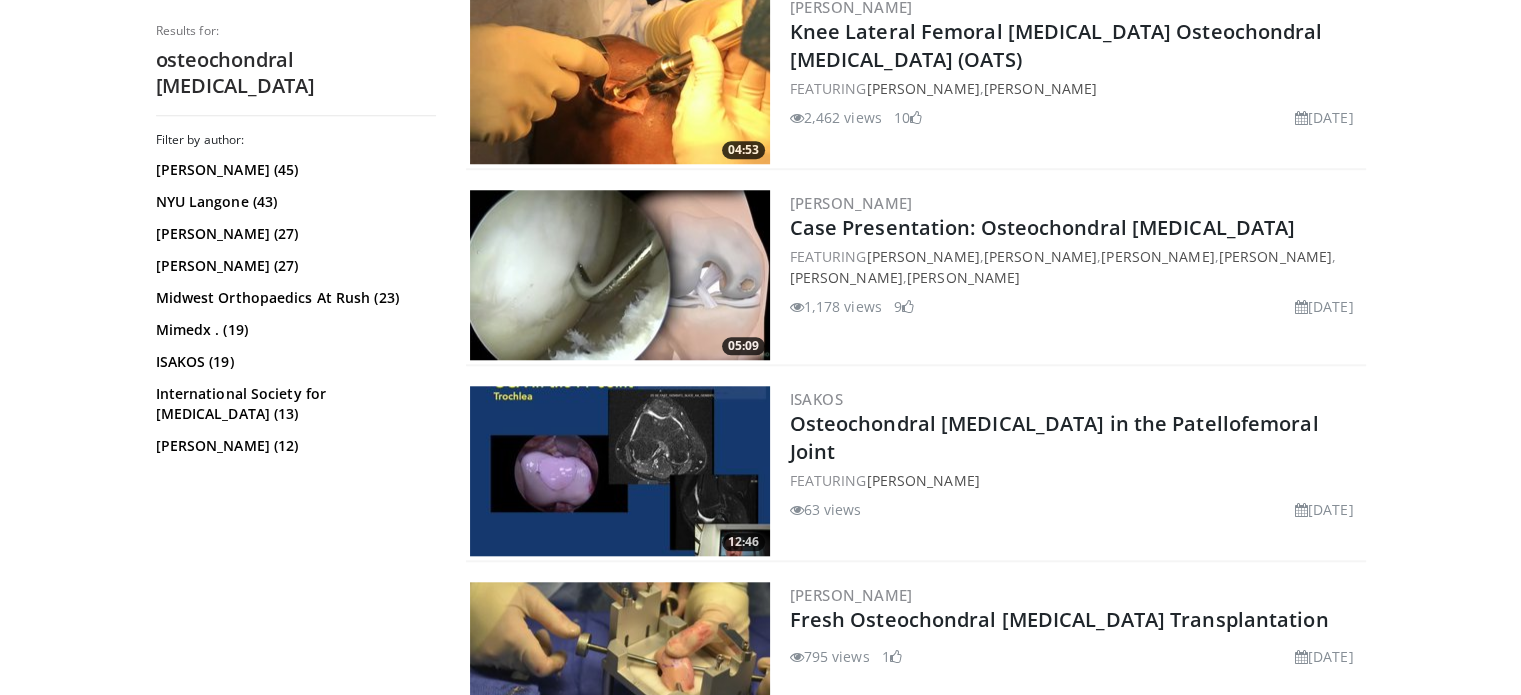drag, startPoint x: 604, startPoint y: 275, endPoint x: 1510, endPoint y: 402, distance: 914.8579 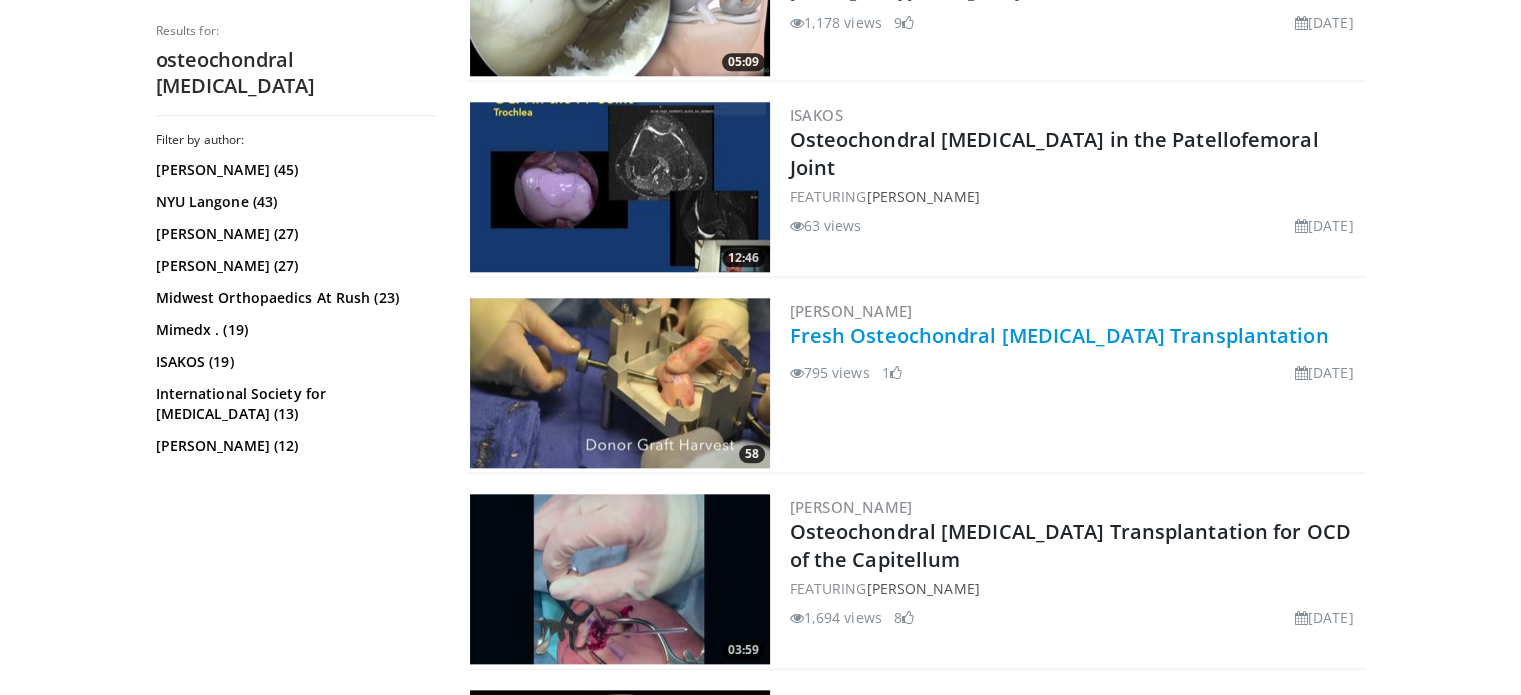 scroll, scrollTop: 2200, scrollLeft: 0, axis: vertical 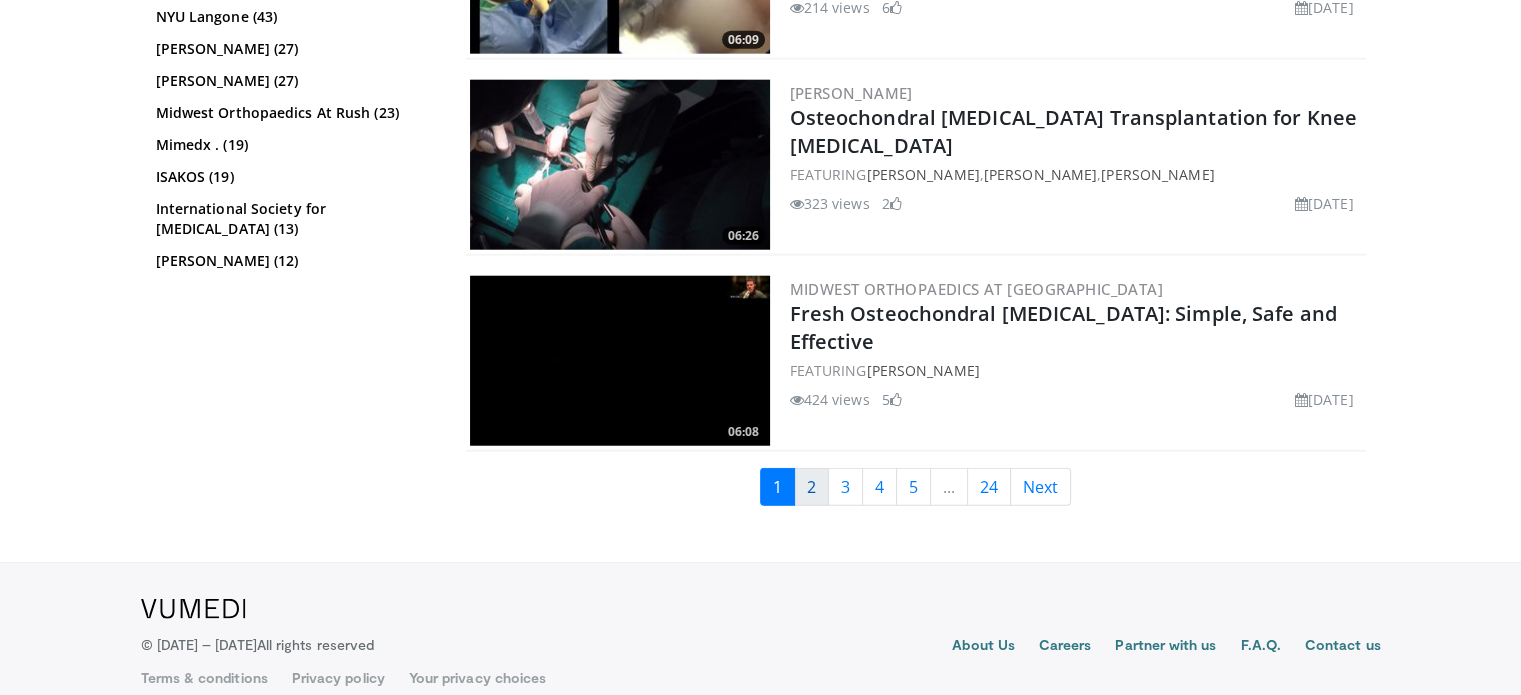click on "2" at bounding box center (811, 487) 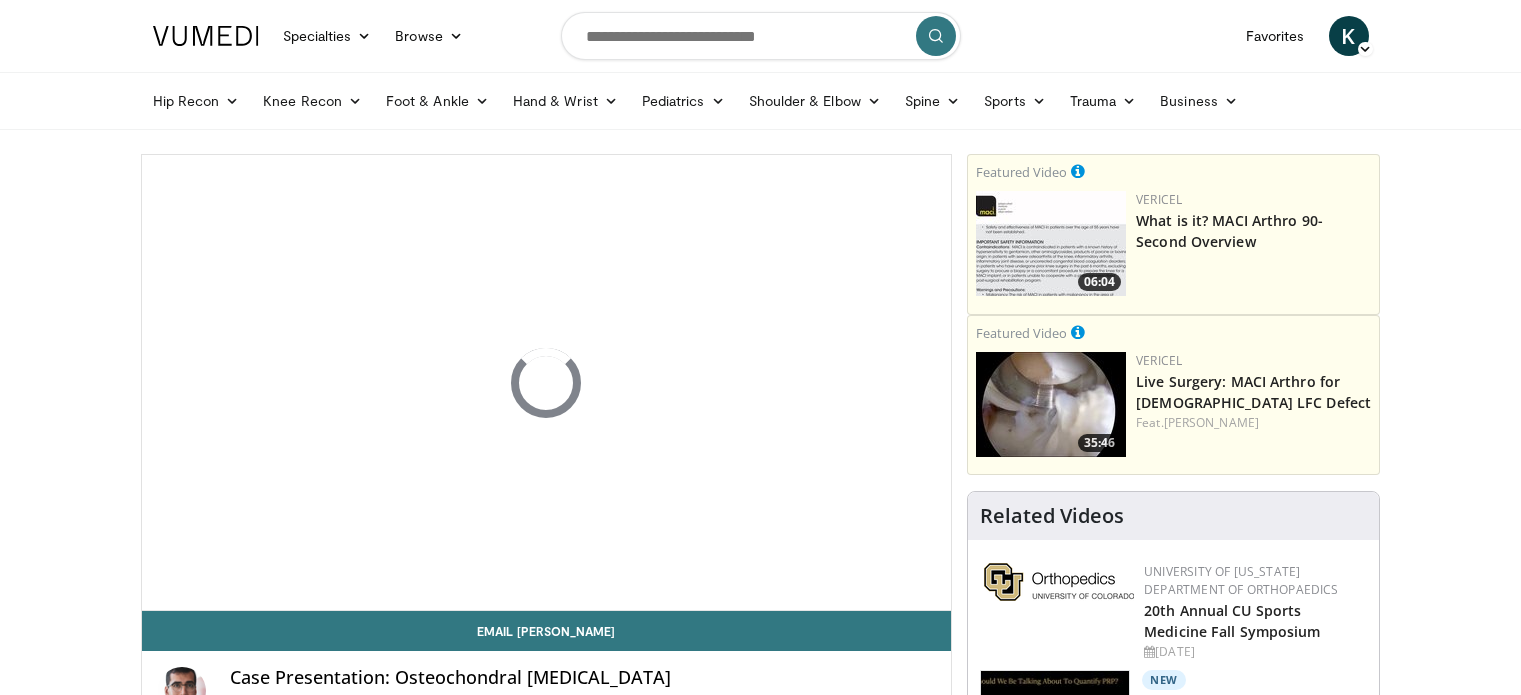 scroll, scrollTop: 0, scrollLeft: 0, axis: both 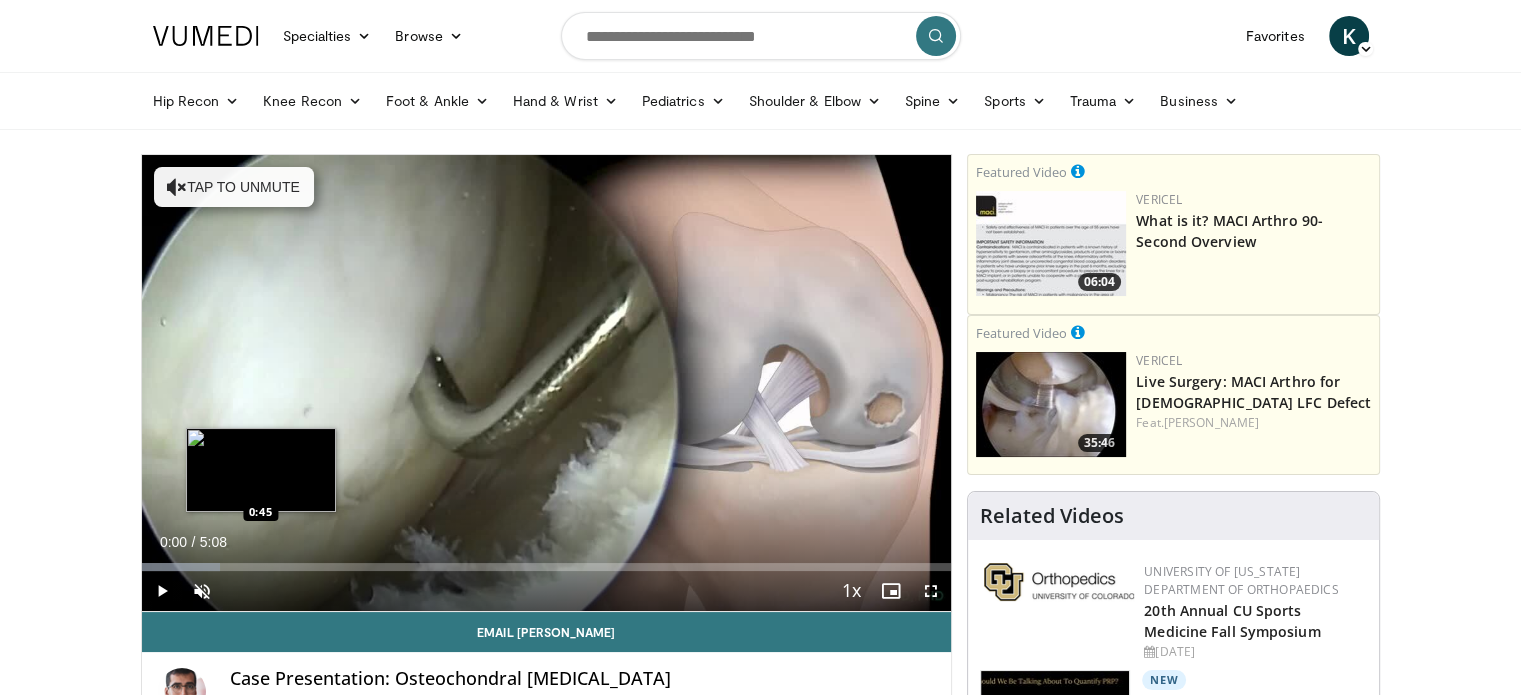 click on "Loaded :  9.74% 0:00 0:45" at bounding box center (547, 561) 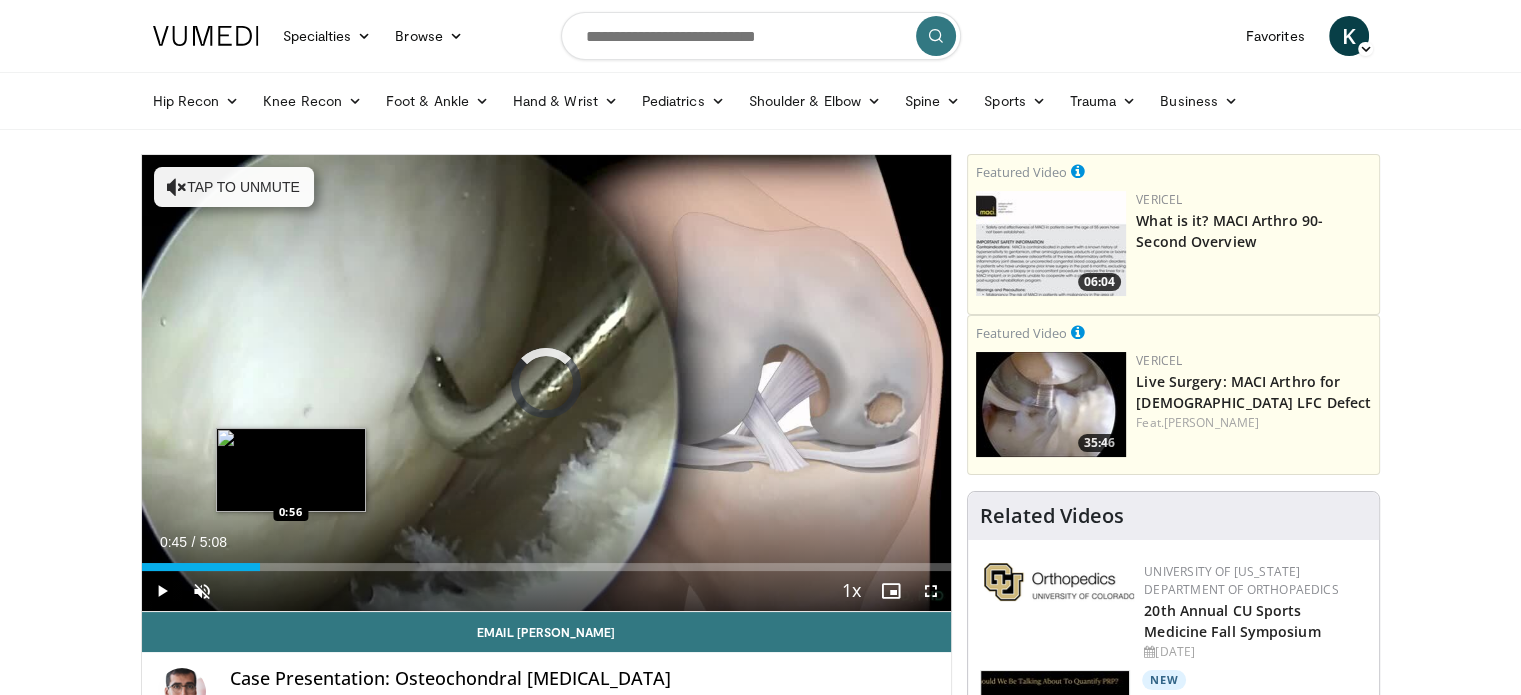 click on "Loaded :  0.00% 0:45 0:56" at bounding box center (547, 567) 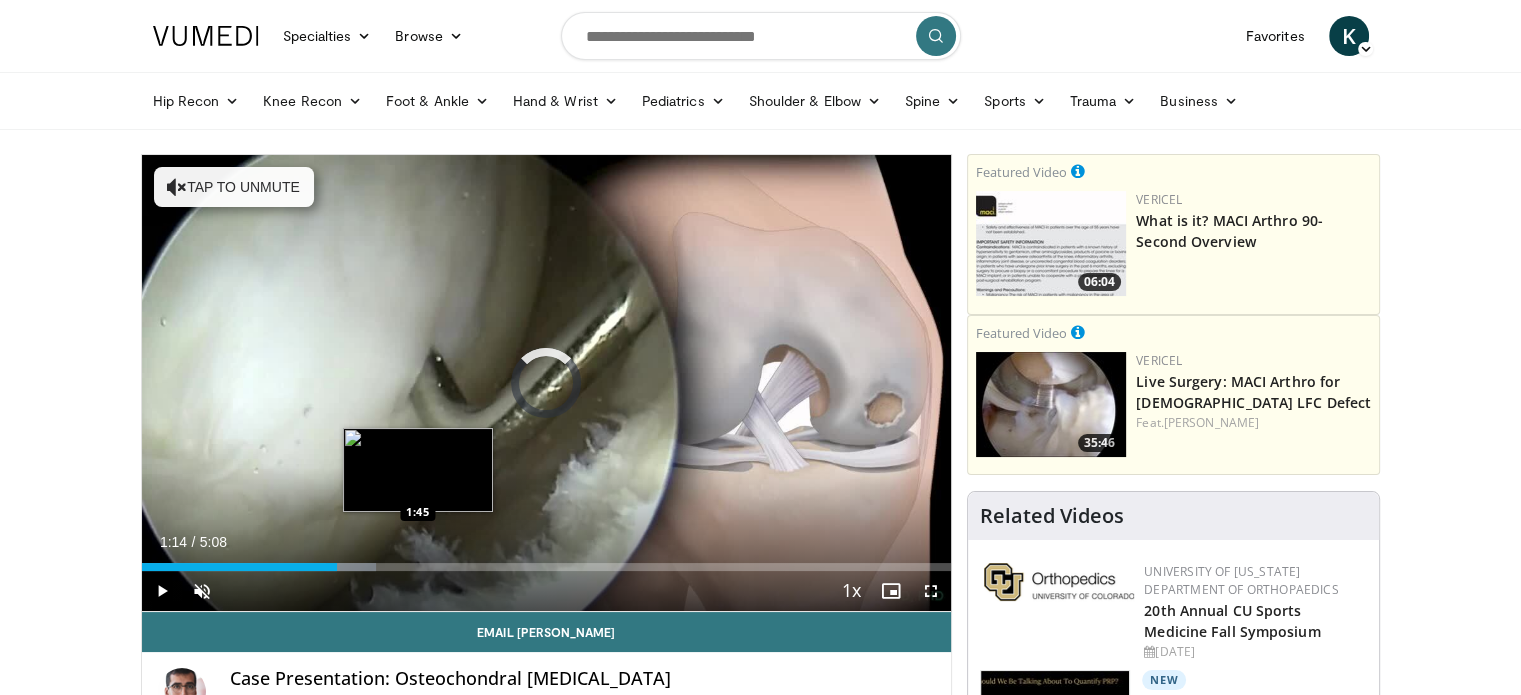 click at bounding box center (419, 567) 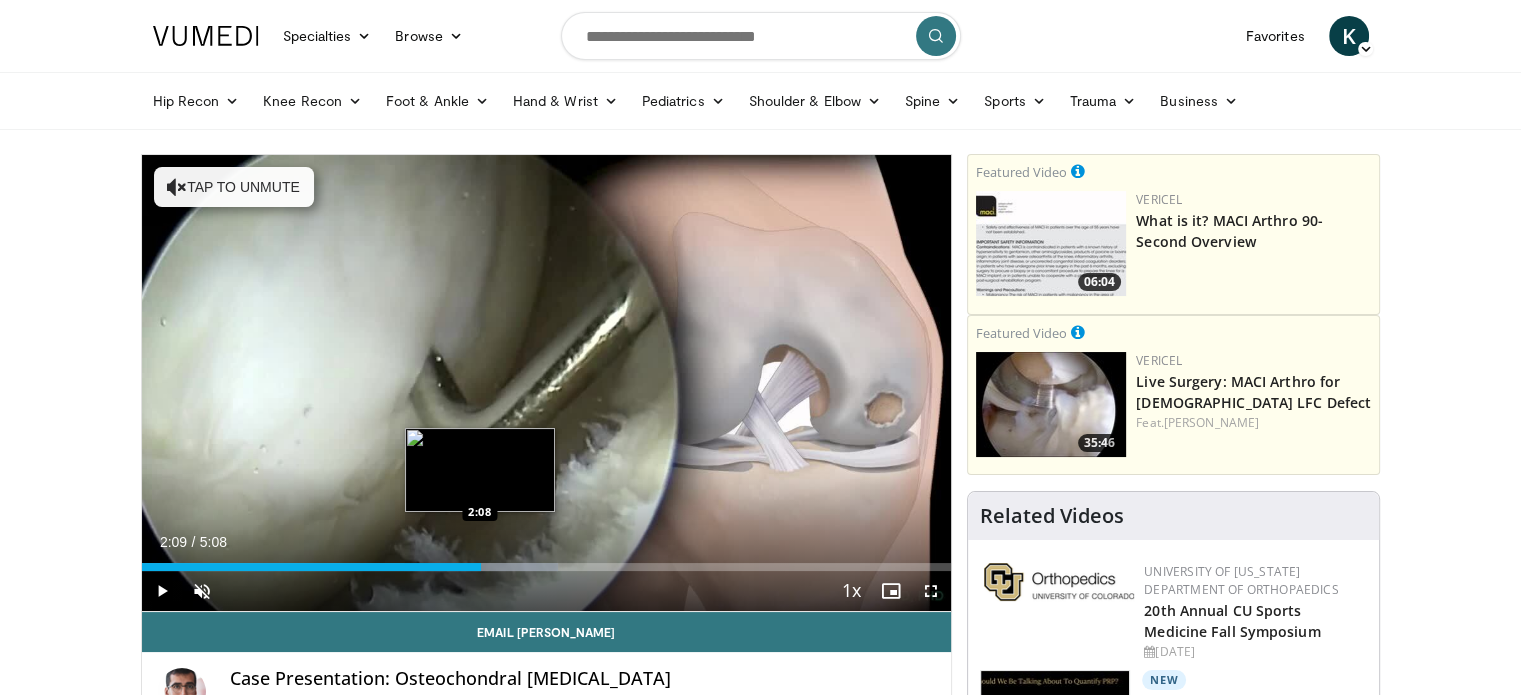 click on "Loaded :  51.47% 2:09 2:08" at bounding box center [547, 567] 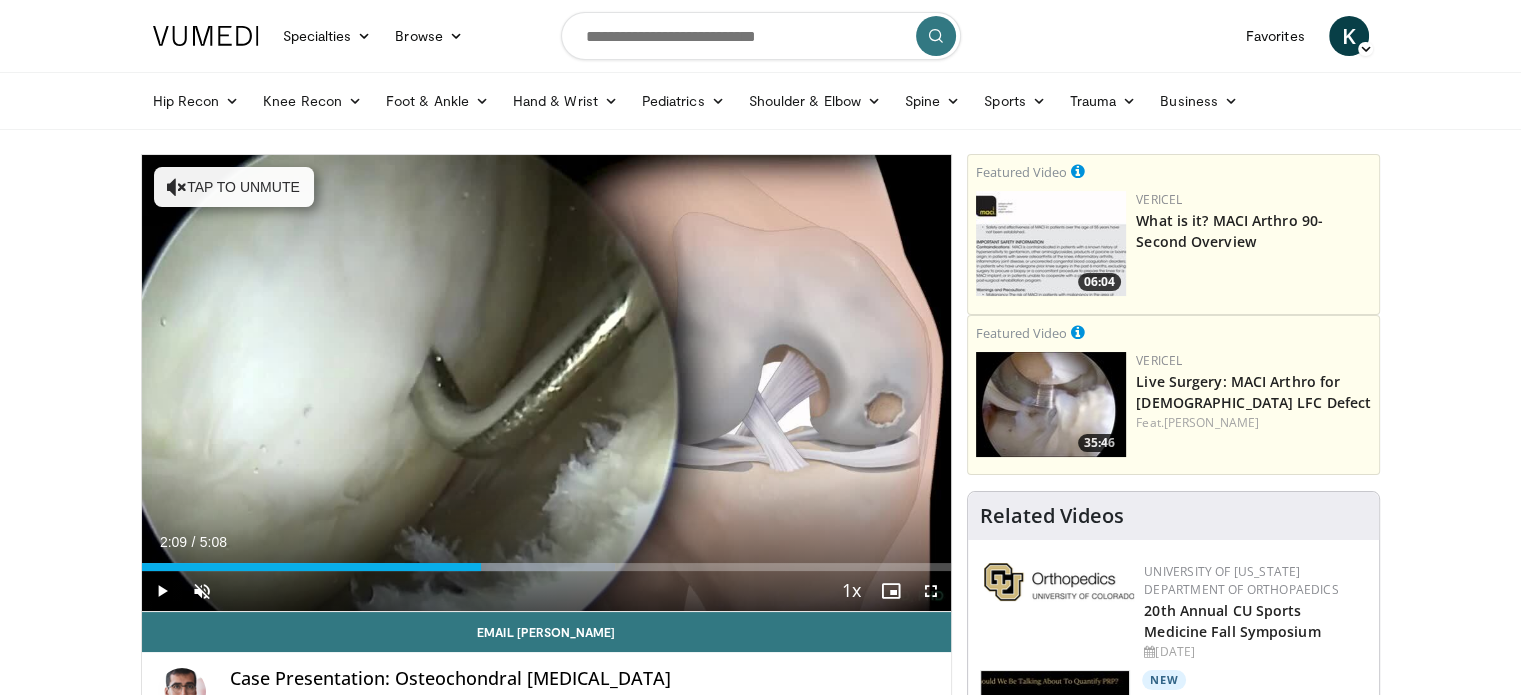 click on "Current Time  2:09 / Duration  5:08 Play Skip Backward Skip Forward Unmute Loaded :  58.46% 2:09 2:20 Stream Type  LIVE Seek to live, currently behind live LIVE   1x Playback Rate 0.5x 0.75x 1x , selected 1.25x 1.5x 1.75x 2x Chapters Chapters Descriptions descriptions off , selected Captions captions settings , opens captions settings dialog captions off , selected Audio Track en (Main) , selected Fullscreen Enable picture-in-picture mode" at bounding box center (547, 591) 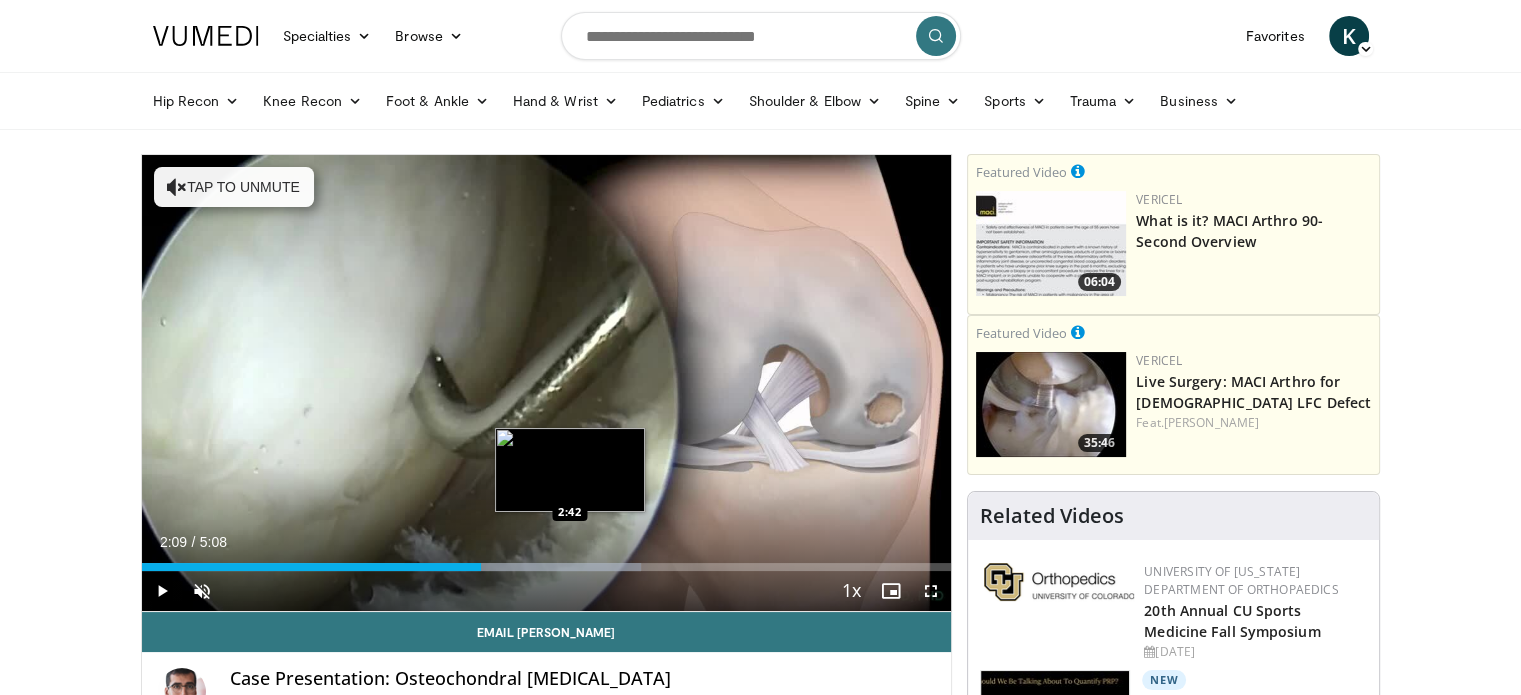click on "Loaded :  61.70% 2:09 2:42" at bounding box center [547, 561] 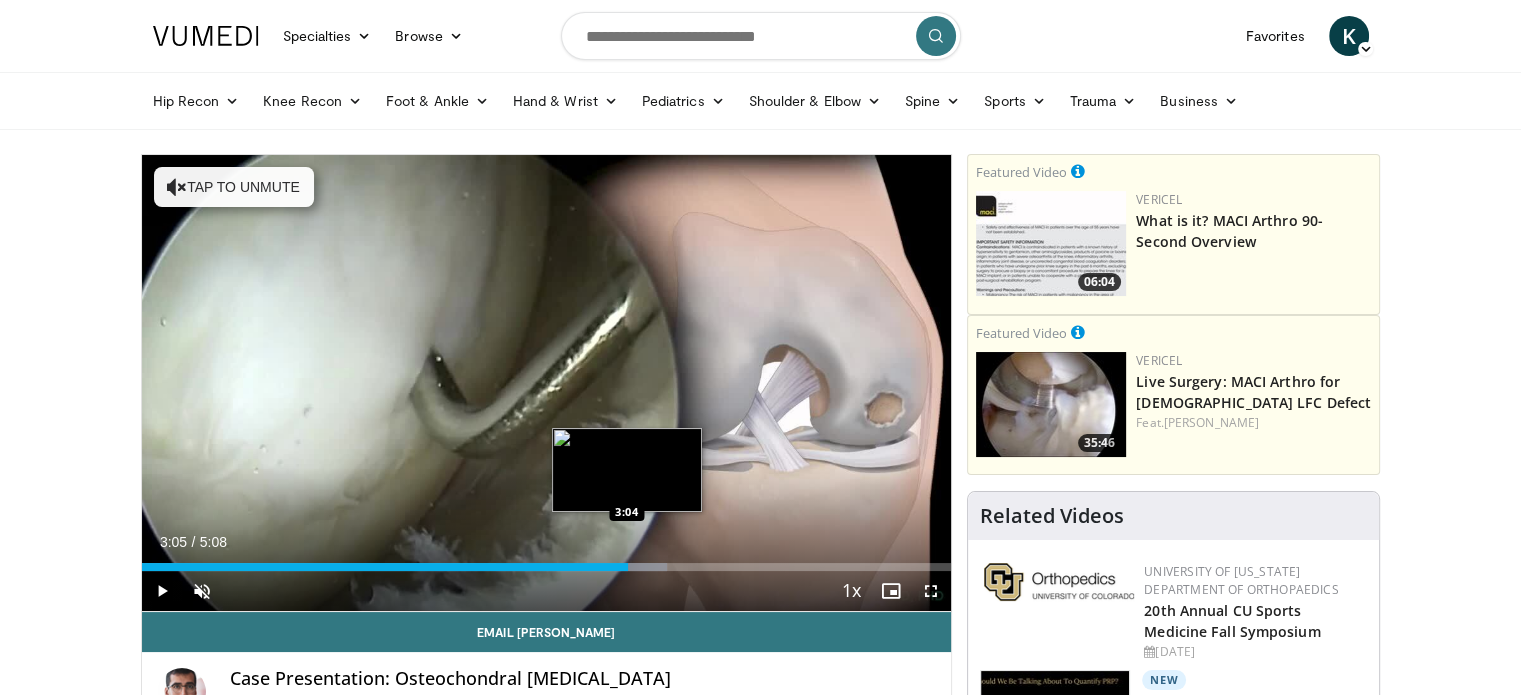 click on "Loaded :  64.95% 3:05 3:04" at bounding box center (547, 561) 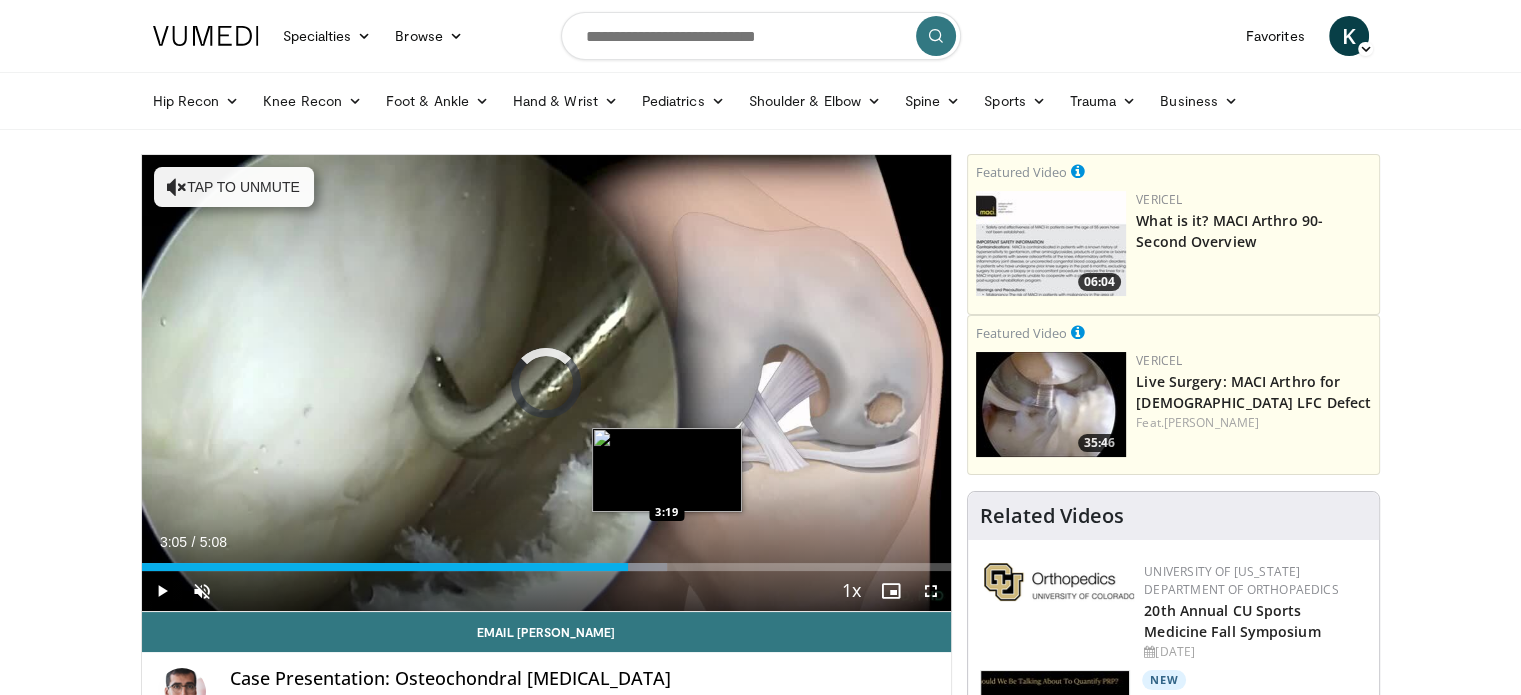 click on "Loaded :  64.95% 3:05 3:19" at bounding box center (547, 567) 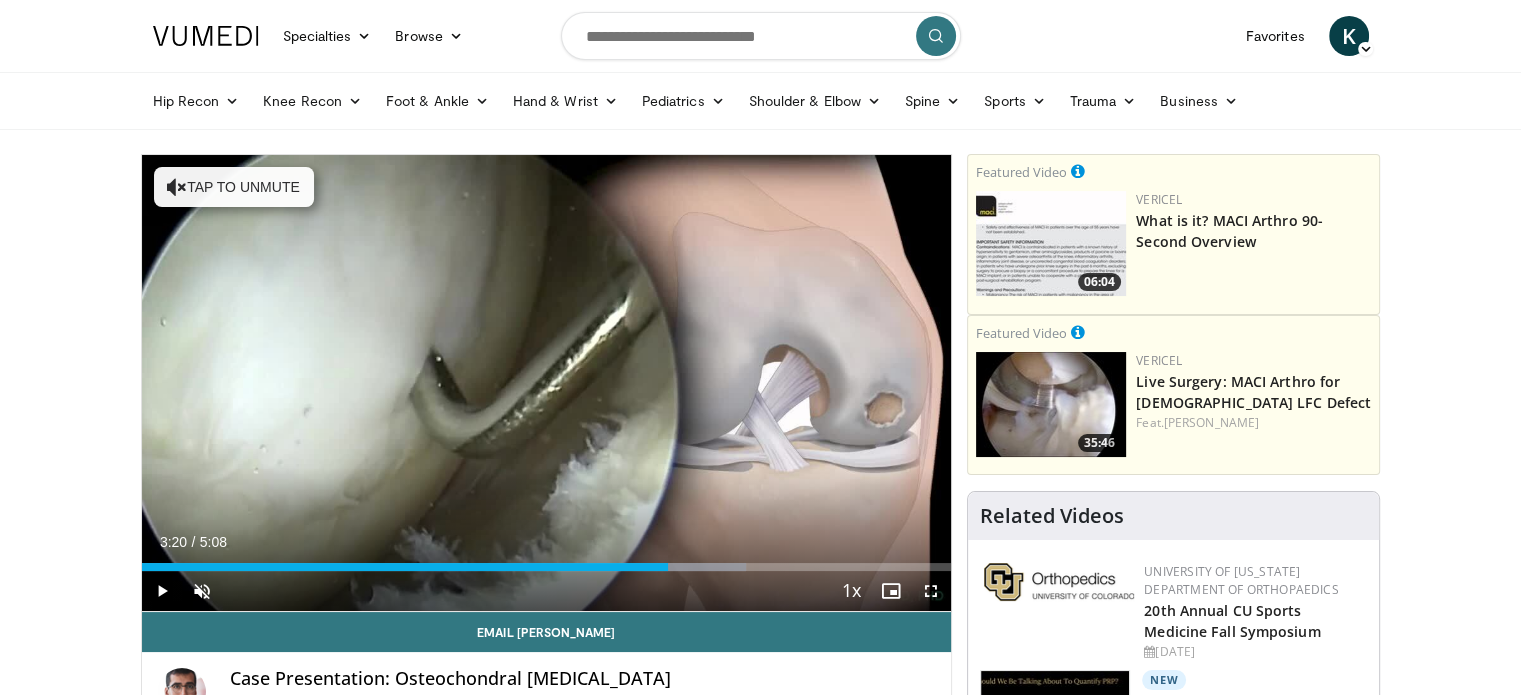 click on "Current Time  3:20 / Duration  5:08 Play Skip Backward Skip Forward Unmute Loaded :  74.70% 3:20 3:24 Stream Type  LIVE Seek to live, currently behind live LIVE   1x Playback Rate 0.5x 0.75x 1x , selected 1.25x 1.5x 1.75x 2x Chapters Chapters Descriptions descriptions off , selected Captions captions settings , opens captions settings dialog captions off , selected Audio Track en (Main) , selected Fullscreen Enable picture-in-picture mode" at bounding box center [547, 591] 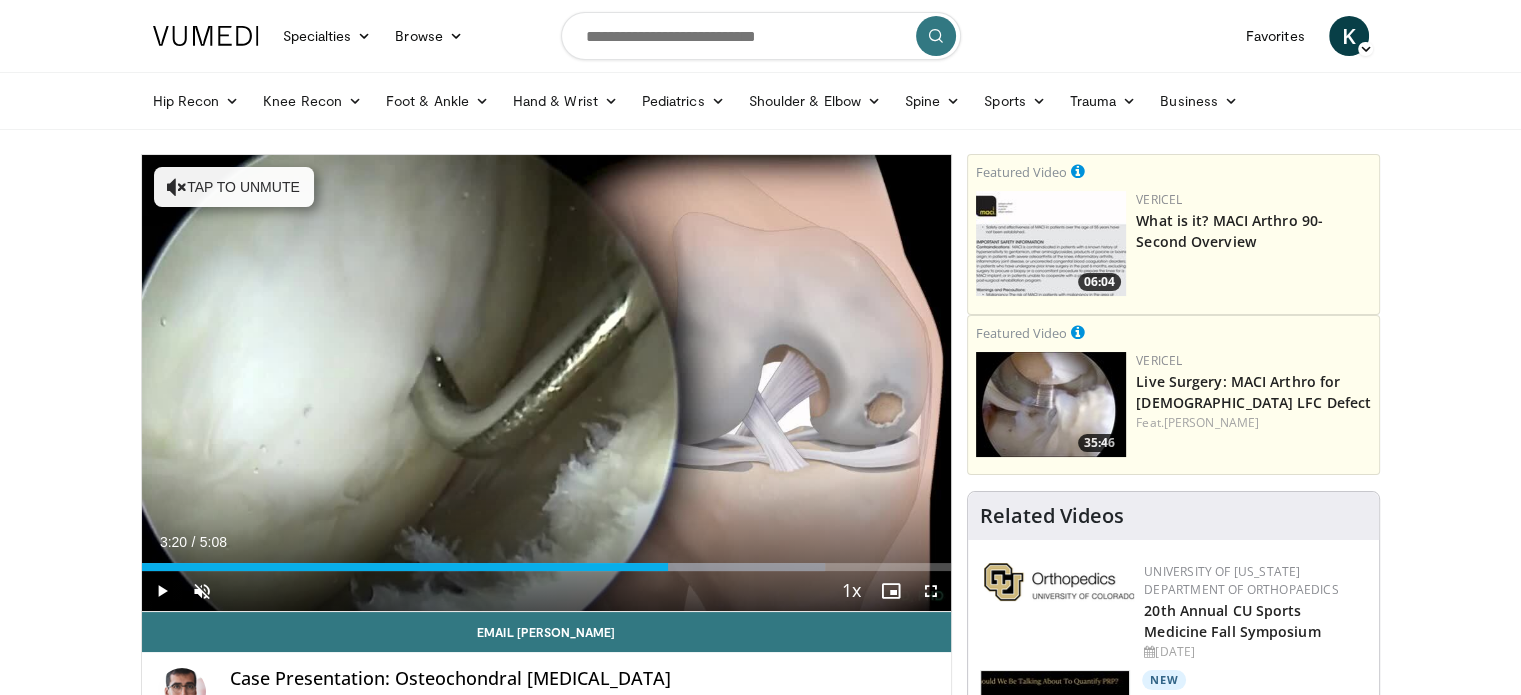 click on "Current Time  3:20 / Duration  5:08 Play Skip Backward Skip Forward Unmute Loaded :  84.44% 3:20 3:24 Stream Type  LIVE Seek to live, currently behind live LIVE   1x Playback Rate 0.5x 0.75x 1x , selected 1.25x 1.5x 1.75x 2x Chapters Chapters Descriptions descriptions off , selected Captions captions settings , opens captions settings dialog captions off , selected Audio Track en (Main) , selected Fullscreen Enable picture-in-picture mode" at bounding box center [547, 591] 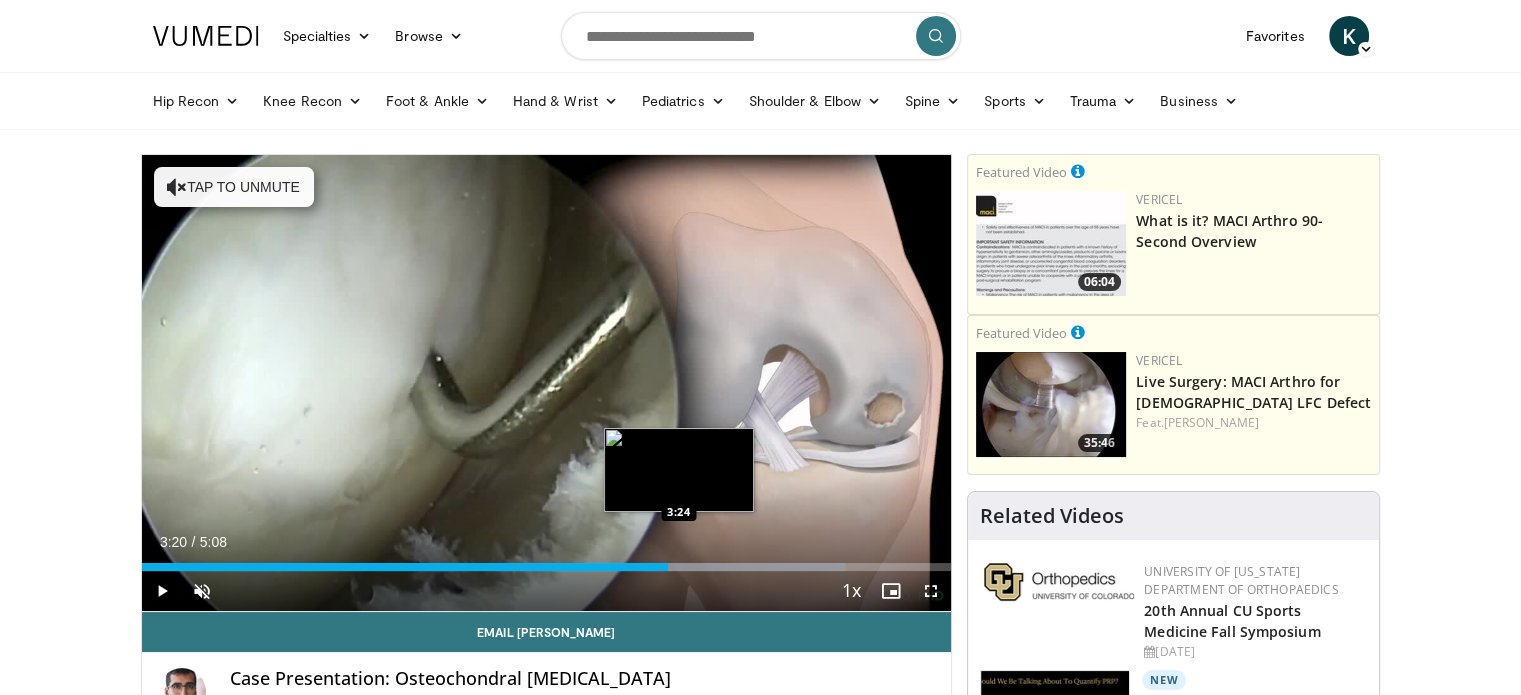 click at bounding box center (755, 567) 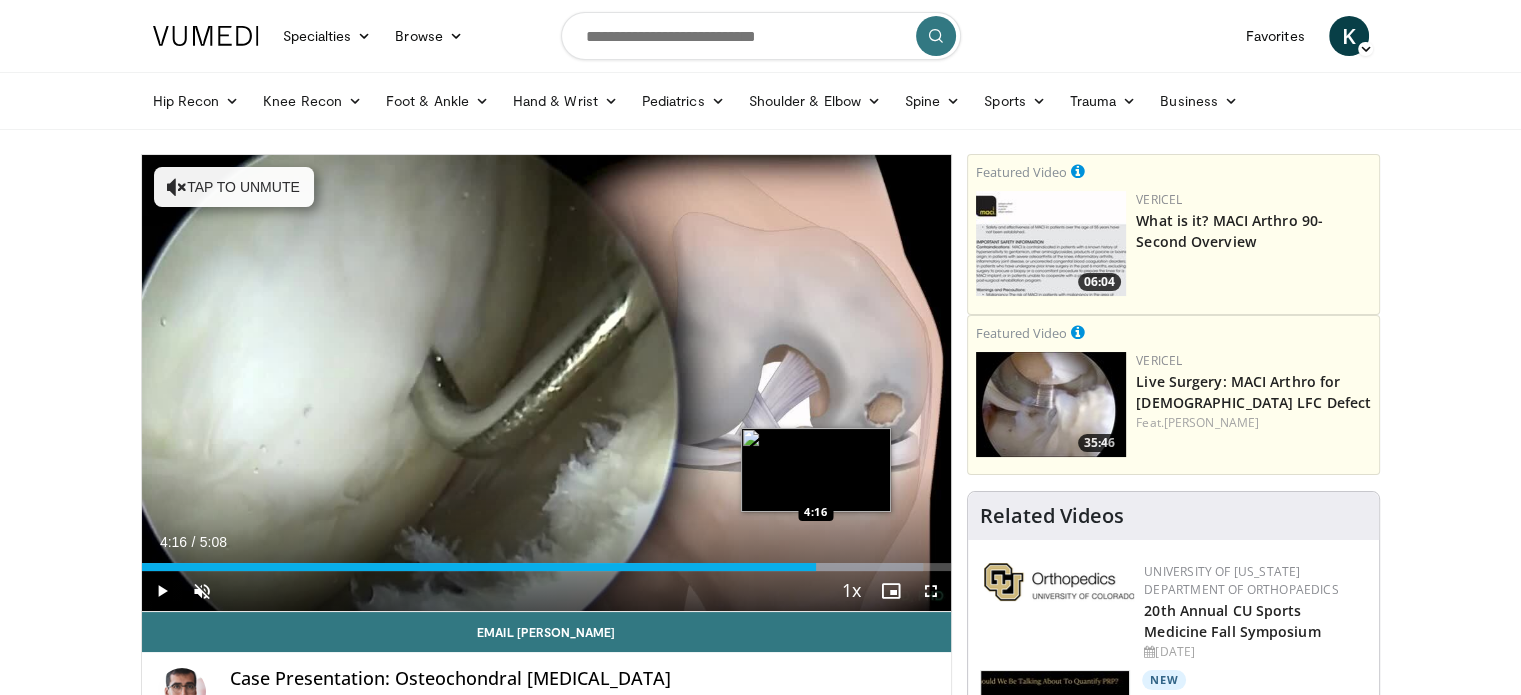 click at bounding box center (798, 567) 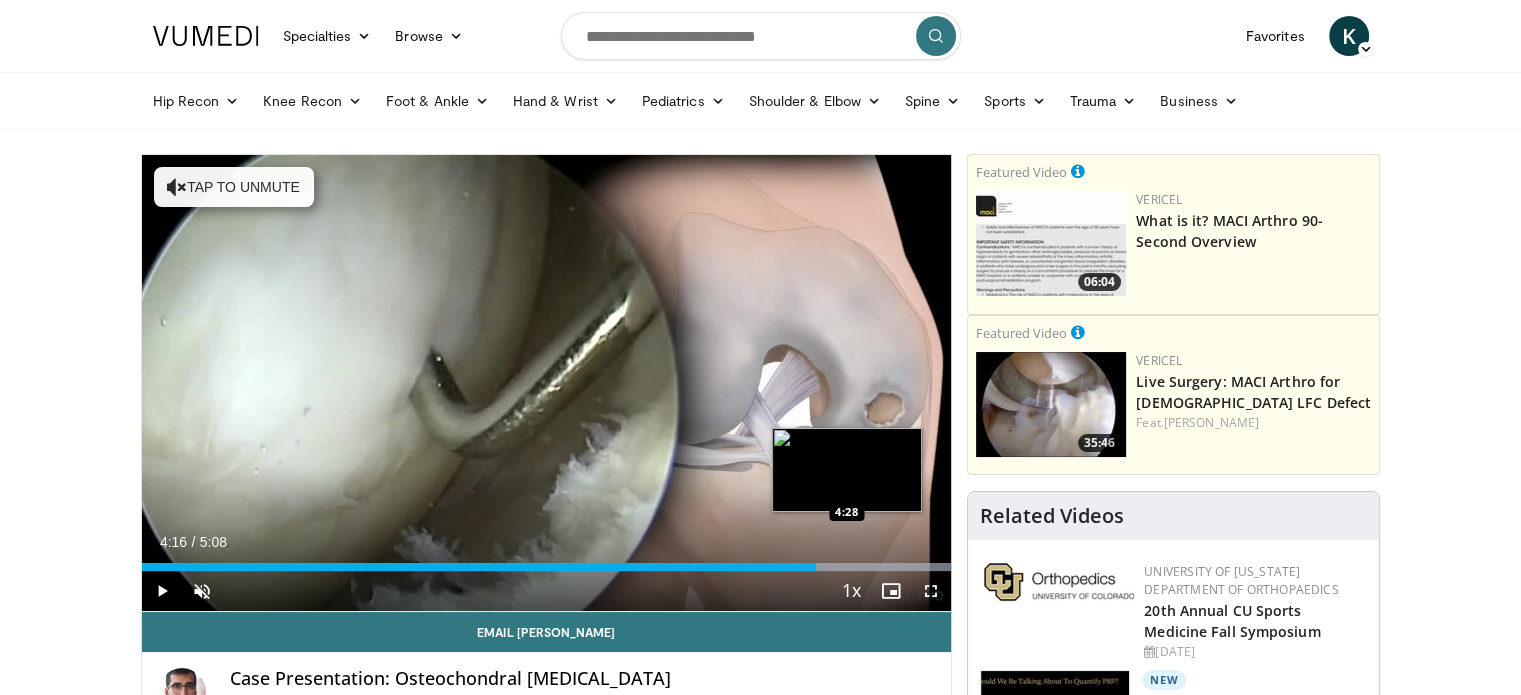 click at bounding box center (844, 567) 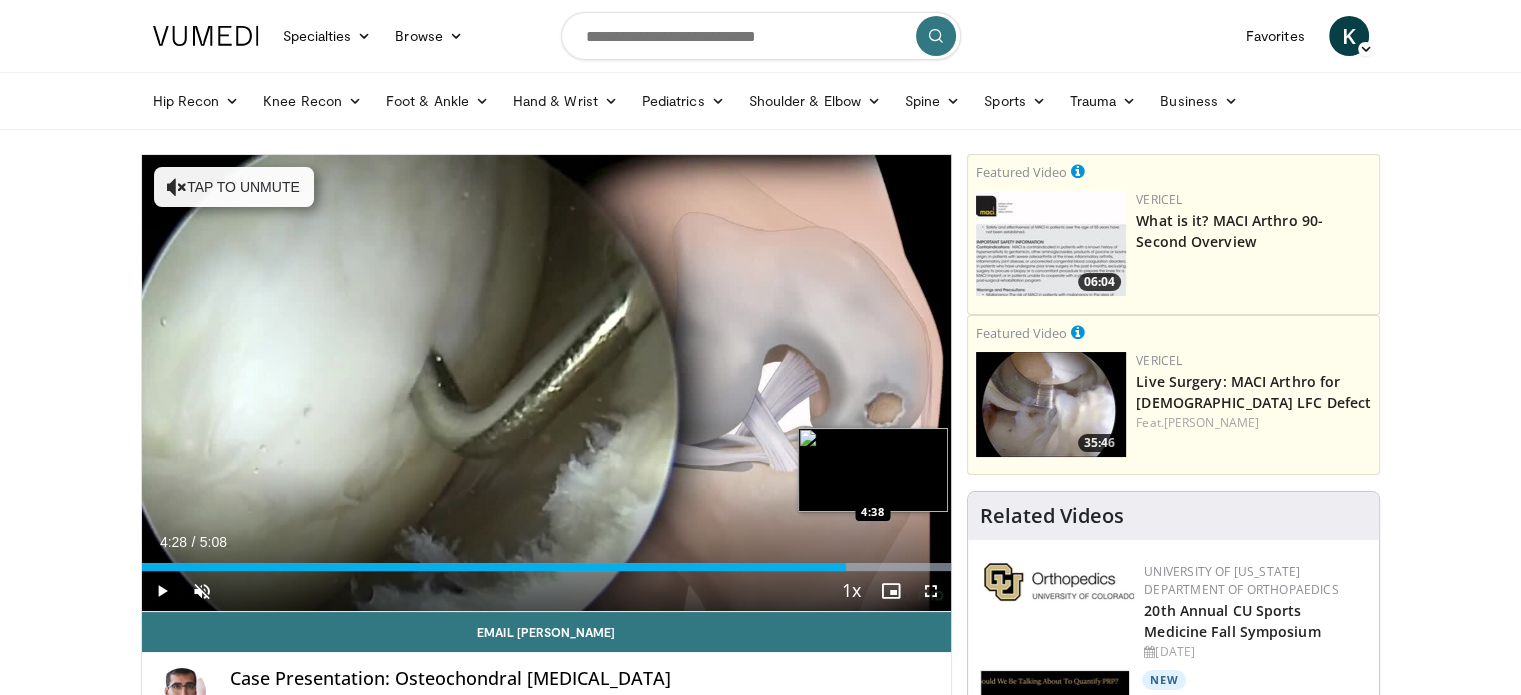 click at bounding box center [844, 567] 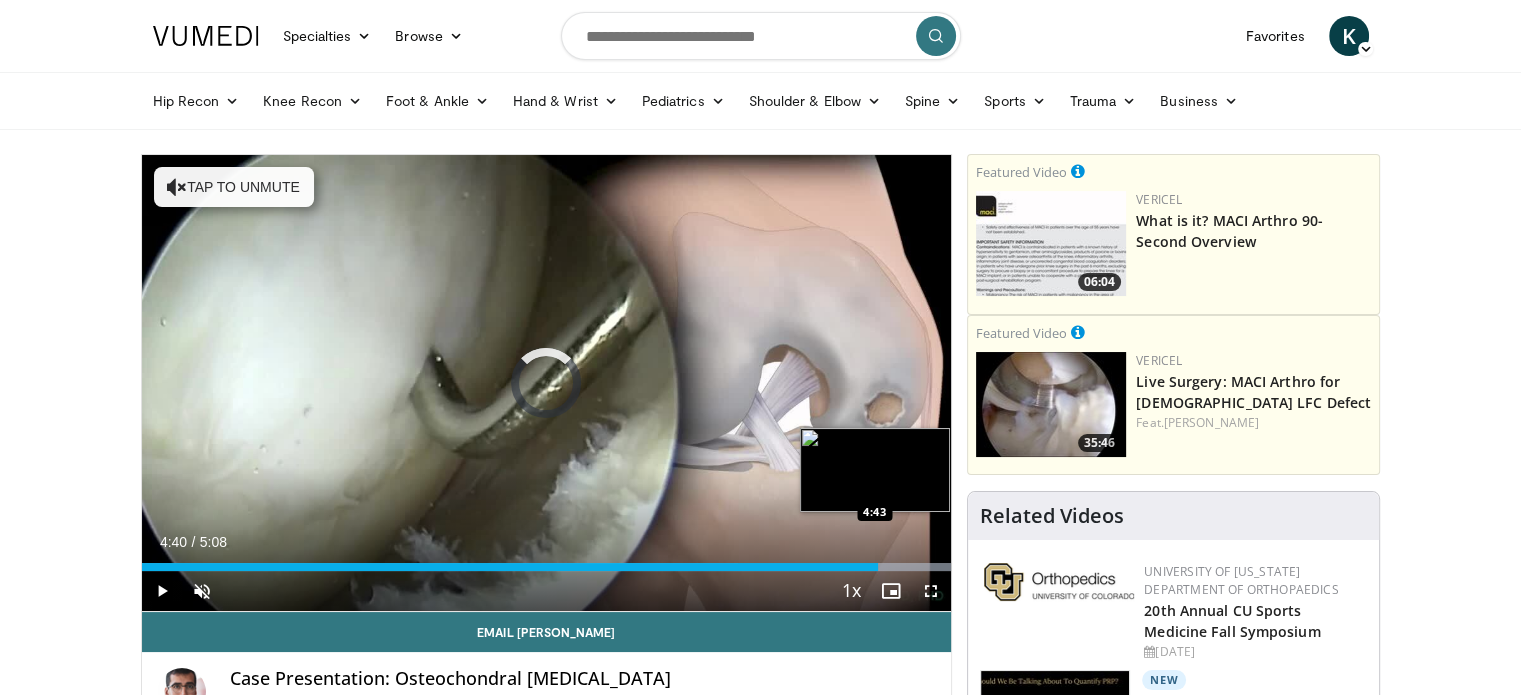 click at bounding box center [844, 567] 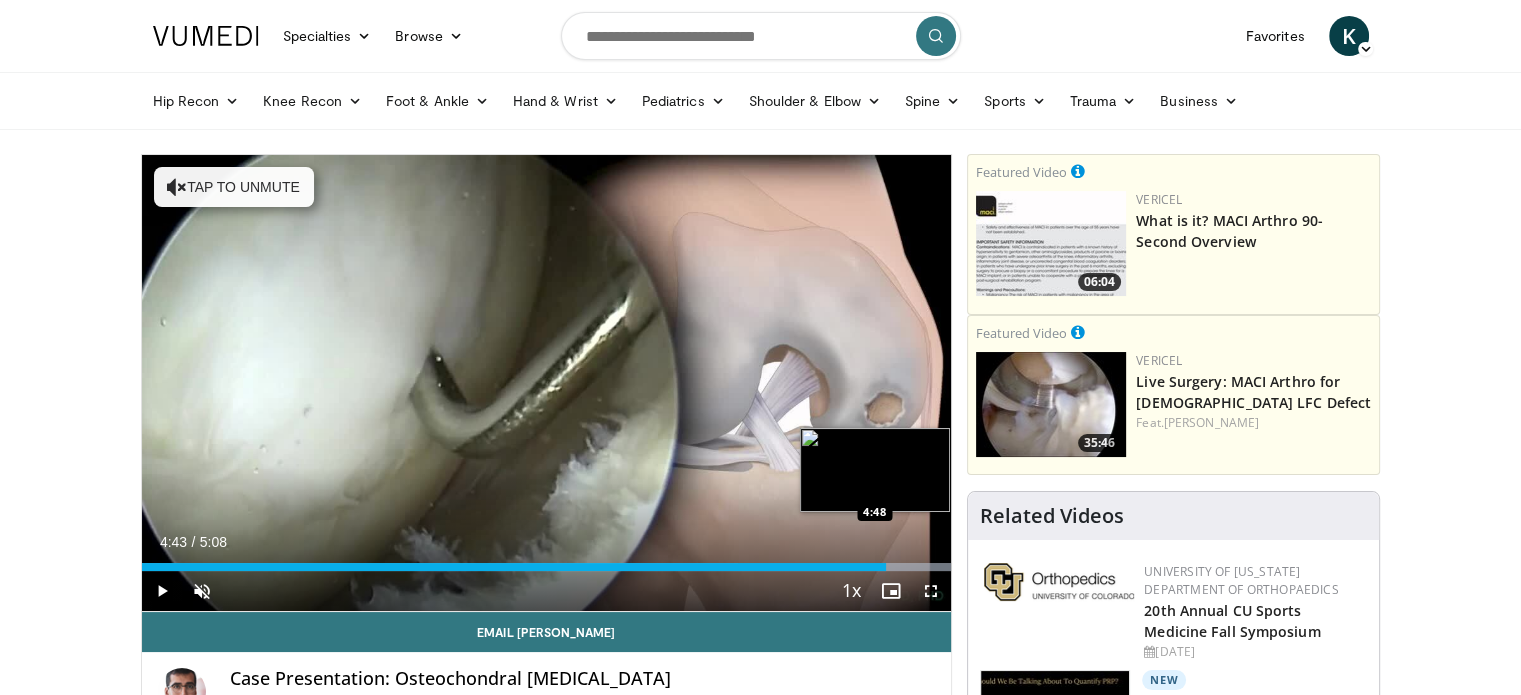 click on "Loaded :  100.00% 4:43 4:48" at bounding box center (547, 567) 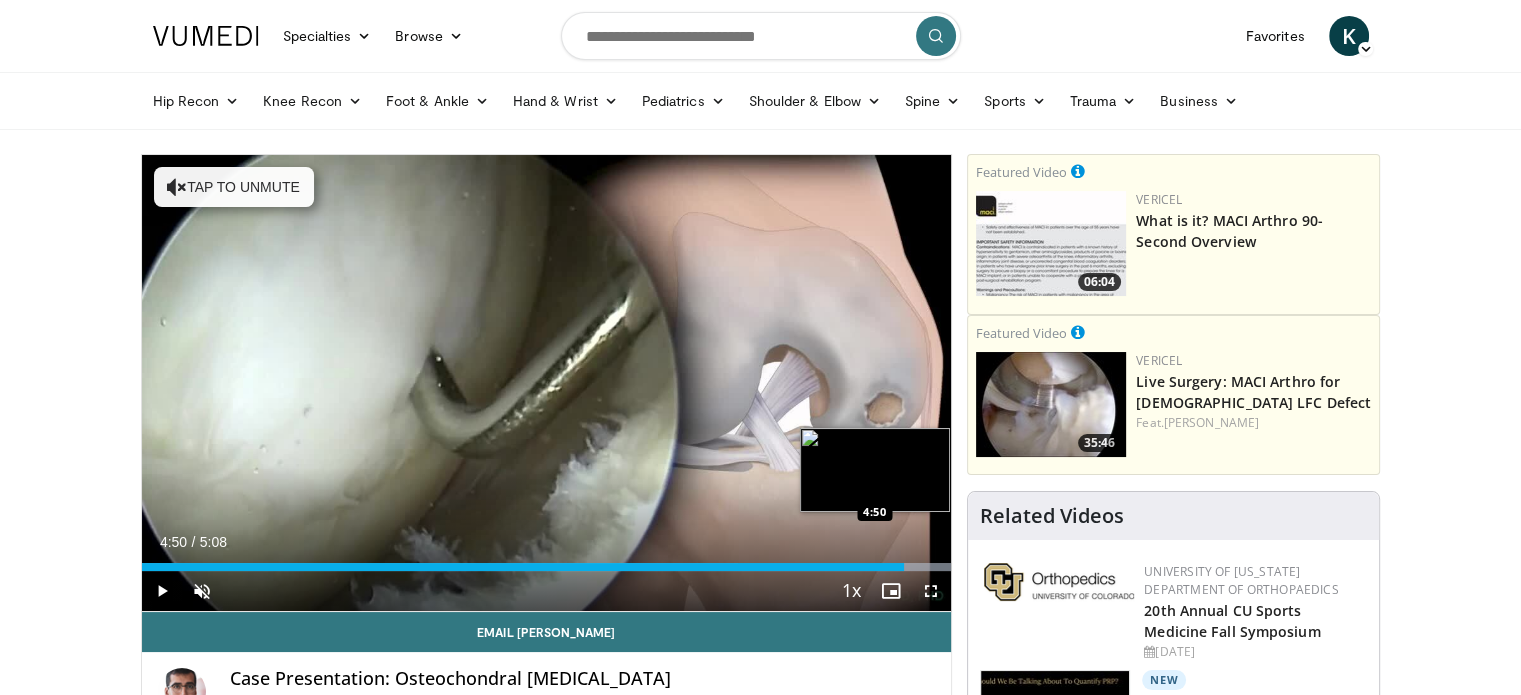 click at bounding box center [844, 567] 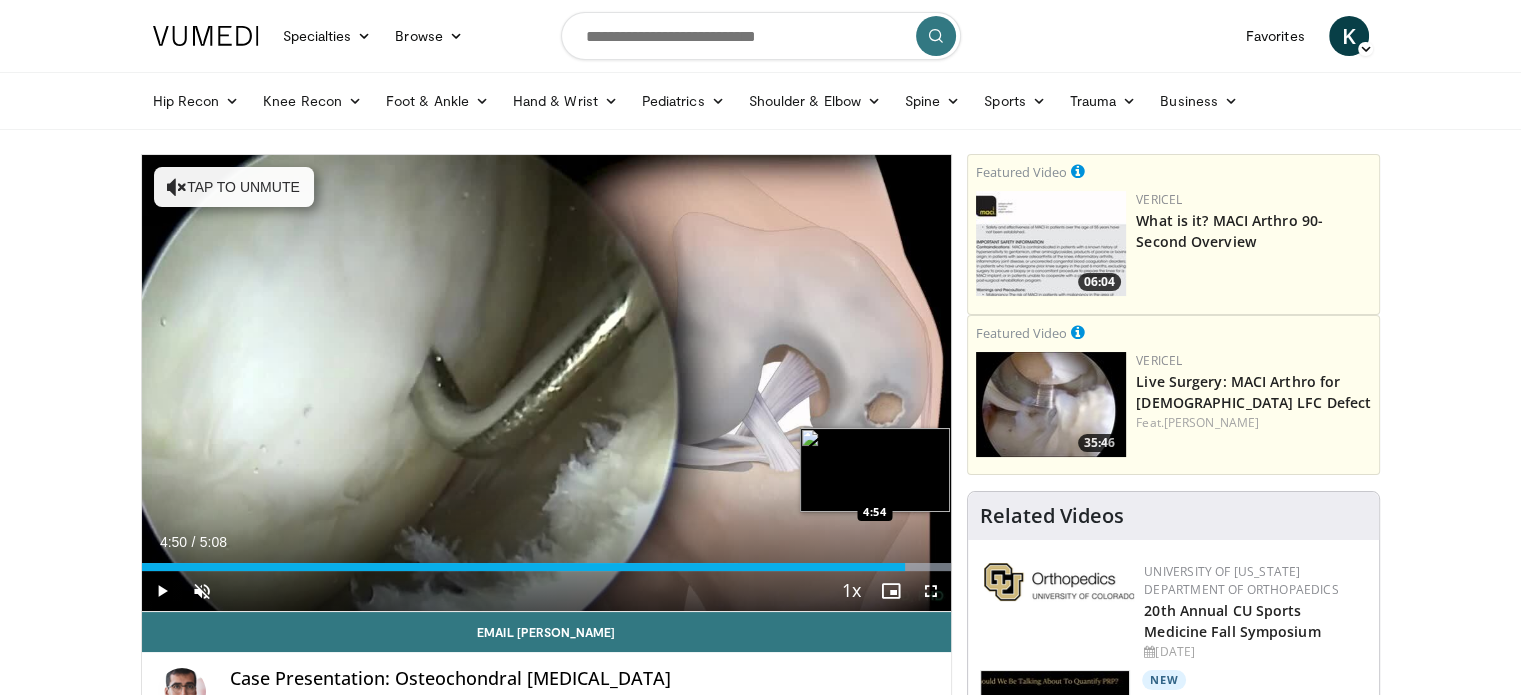 click on "Loaded :  100.00% 4:50 4:54" at bounding box center (547, 567) 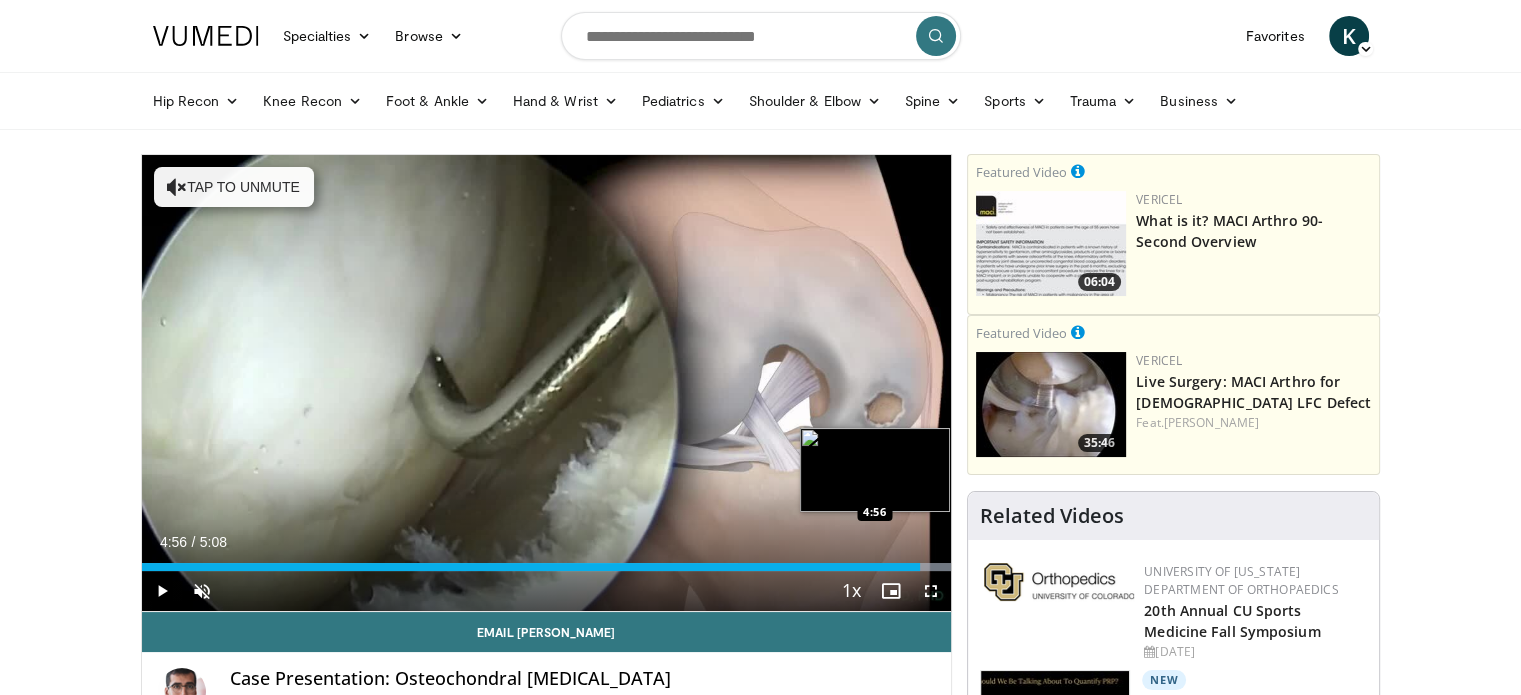 click at bounding box center [844, 567] 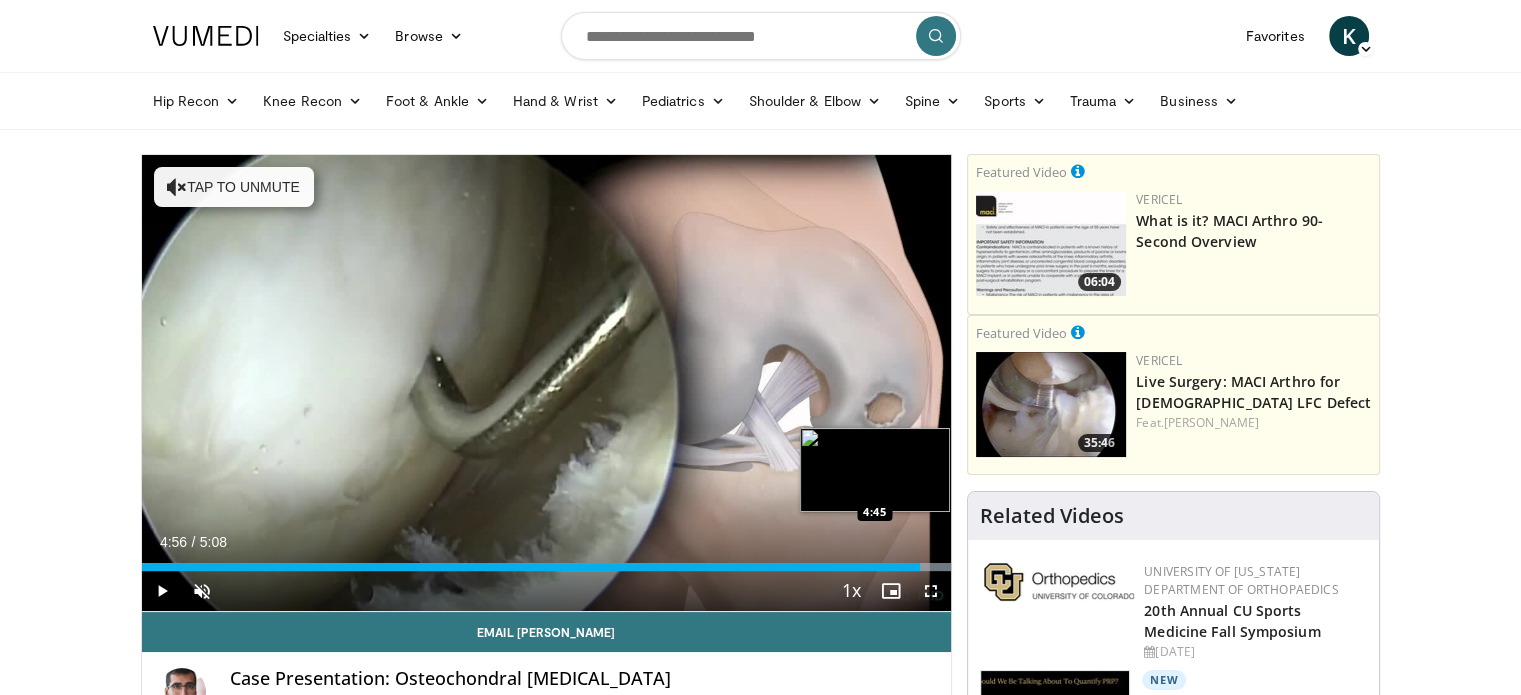 click on "Loaded :  100.00% 4:56 4:45" at bounding box center (547, 567) 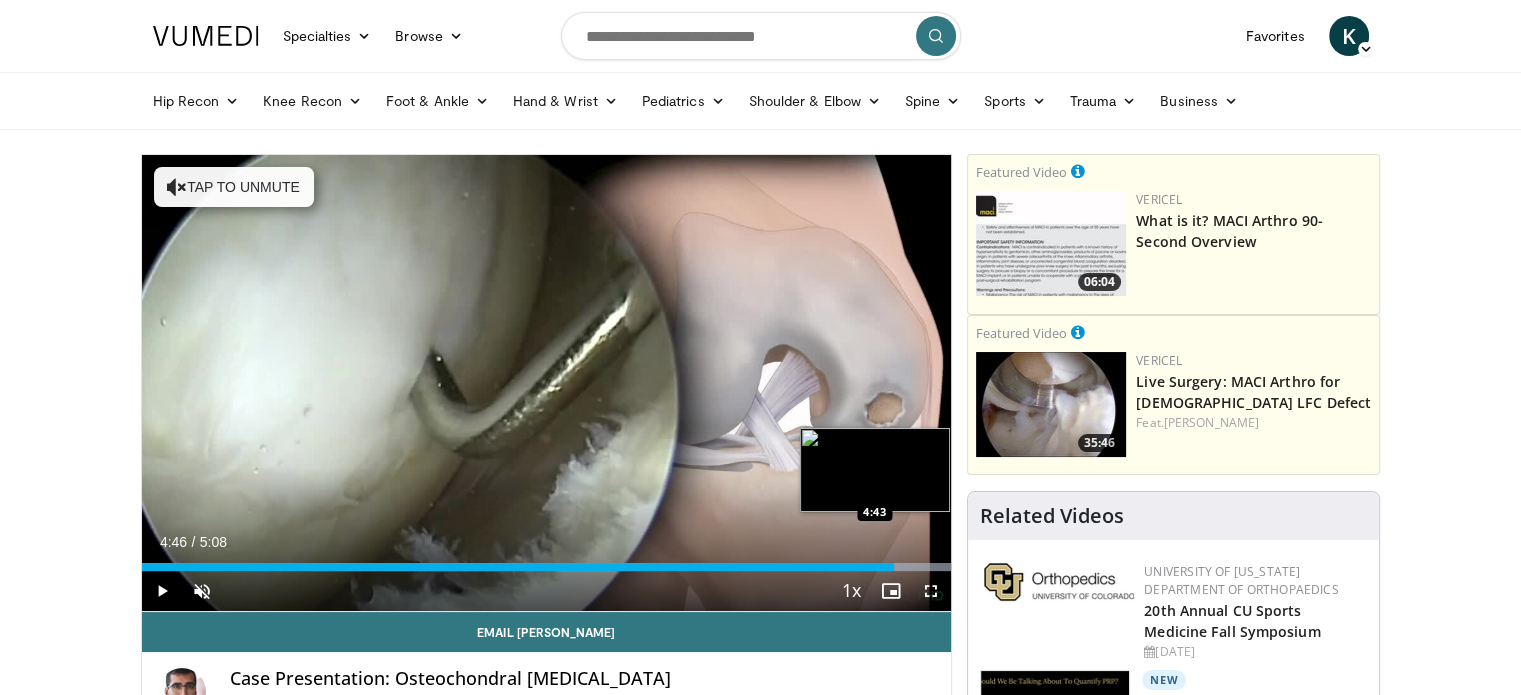 click on "4:46" at bounding box center [518, 567] 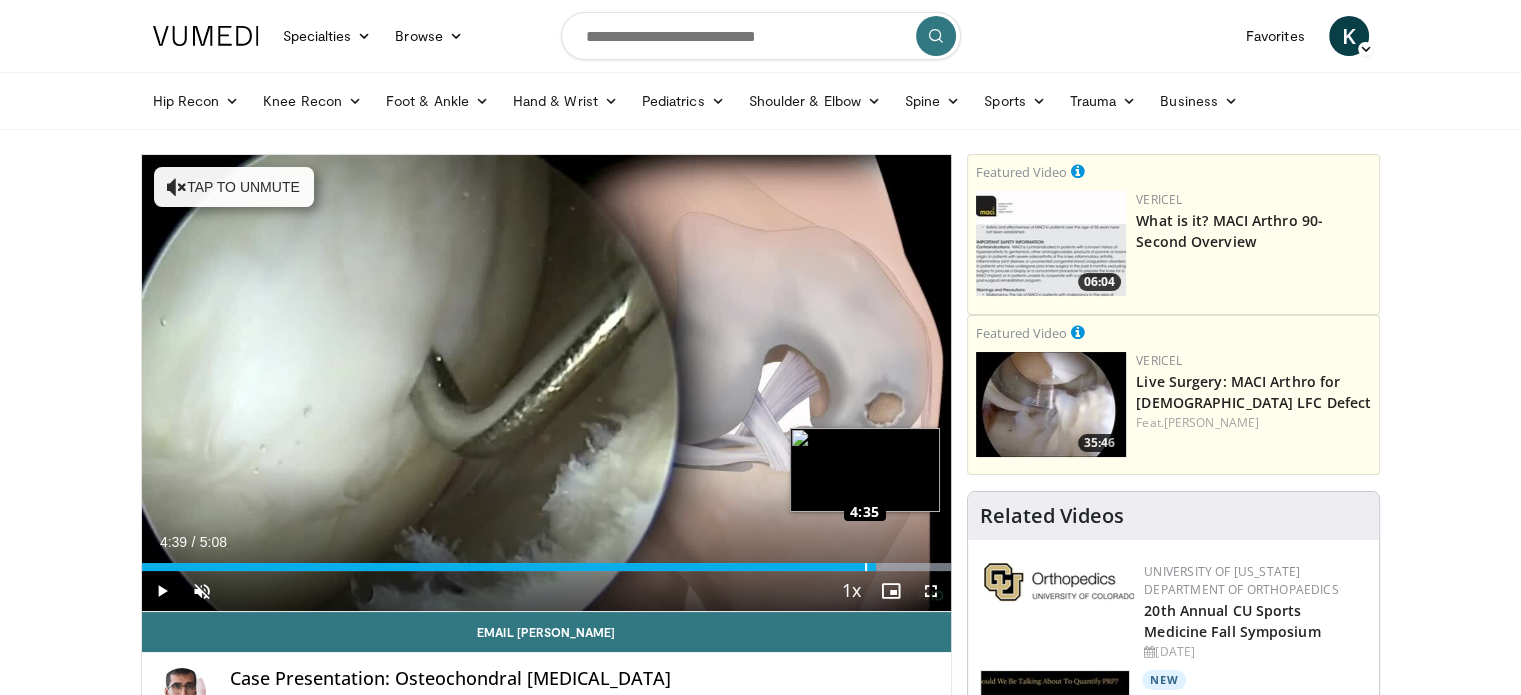 click on "Loaded :  100.00% 4:35 4:35" at bounding box center [547, 567] 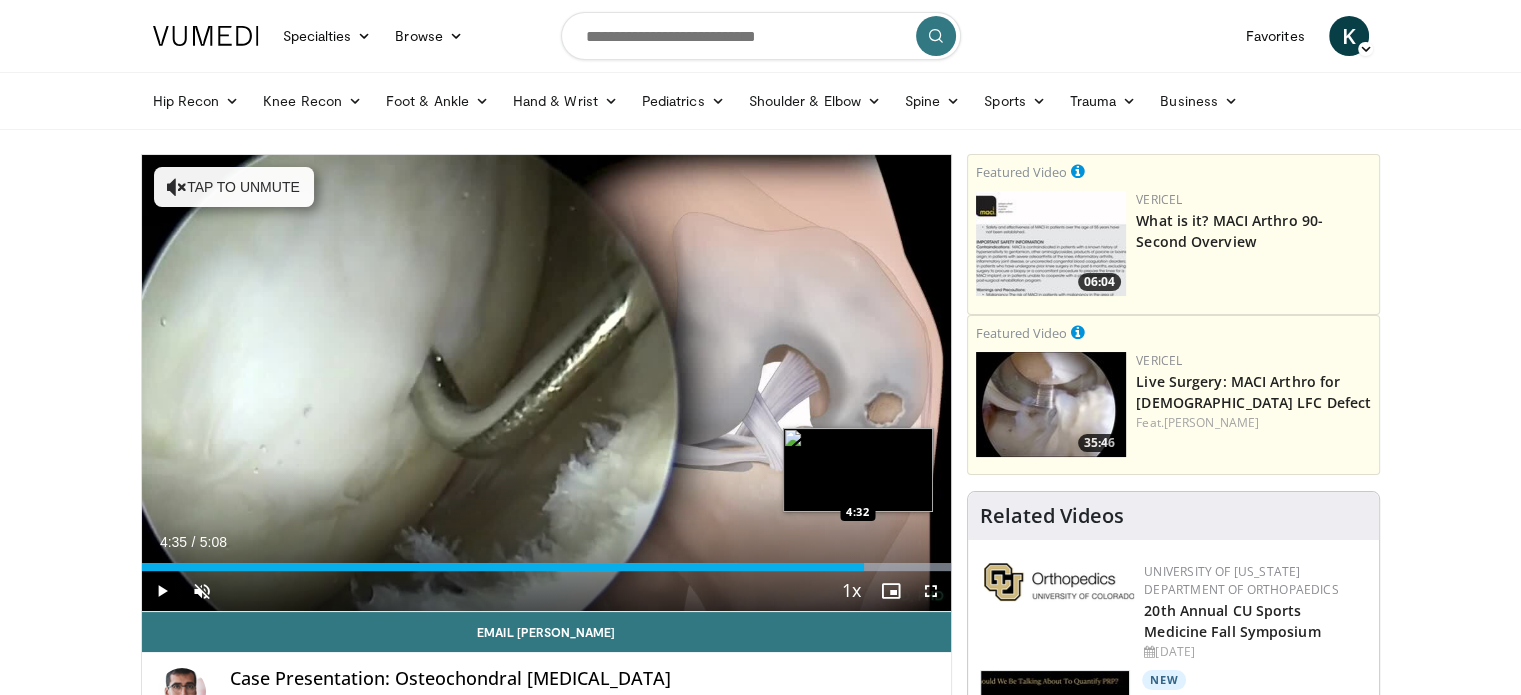 click on "4:35" at bounding box center [503, 567] 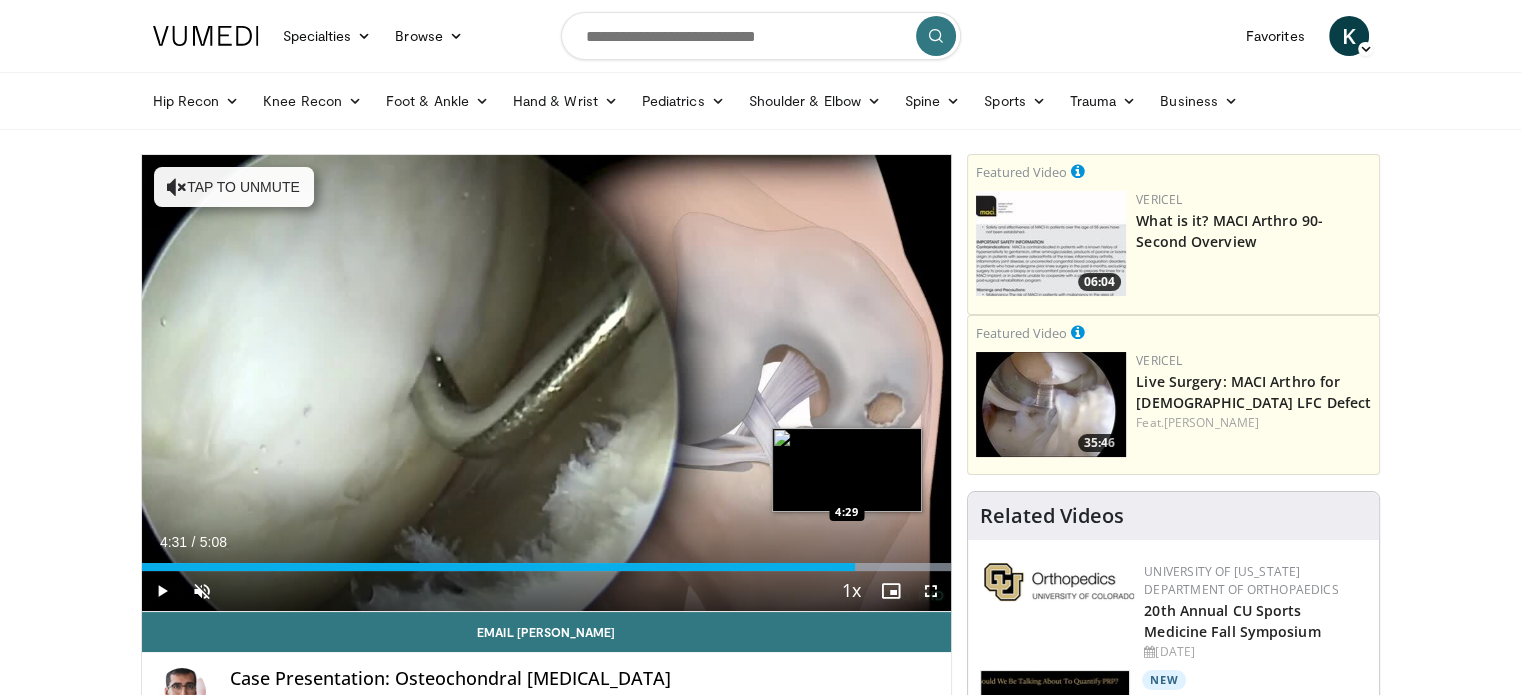click on "Loaded :  100.00% 4:31 4:29" at bounding box center (547, 567) 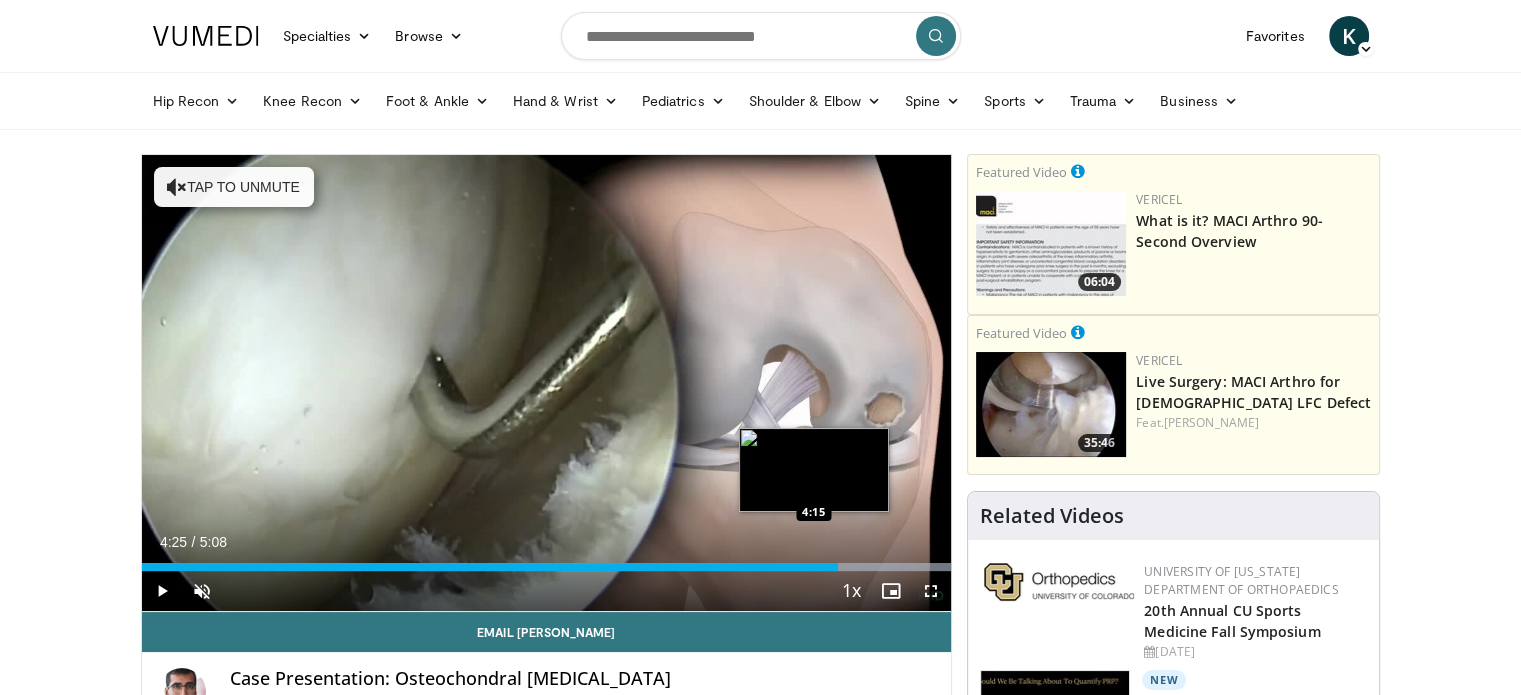 click on "4:25" at bounding box center (490, 567) 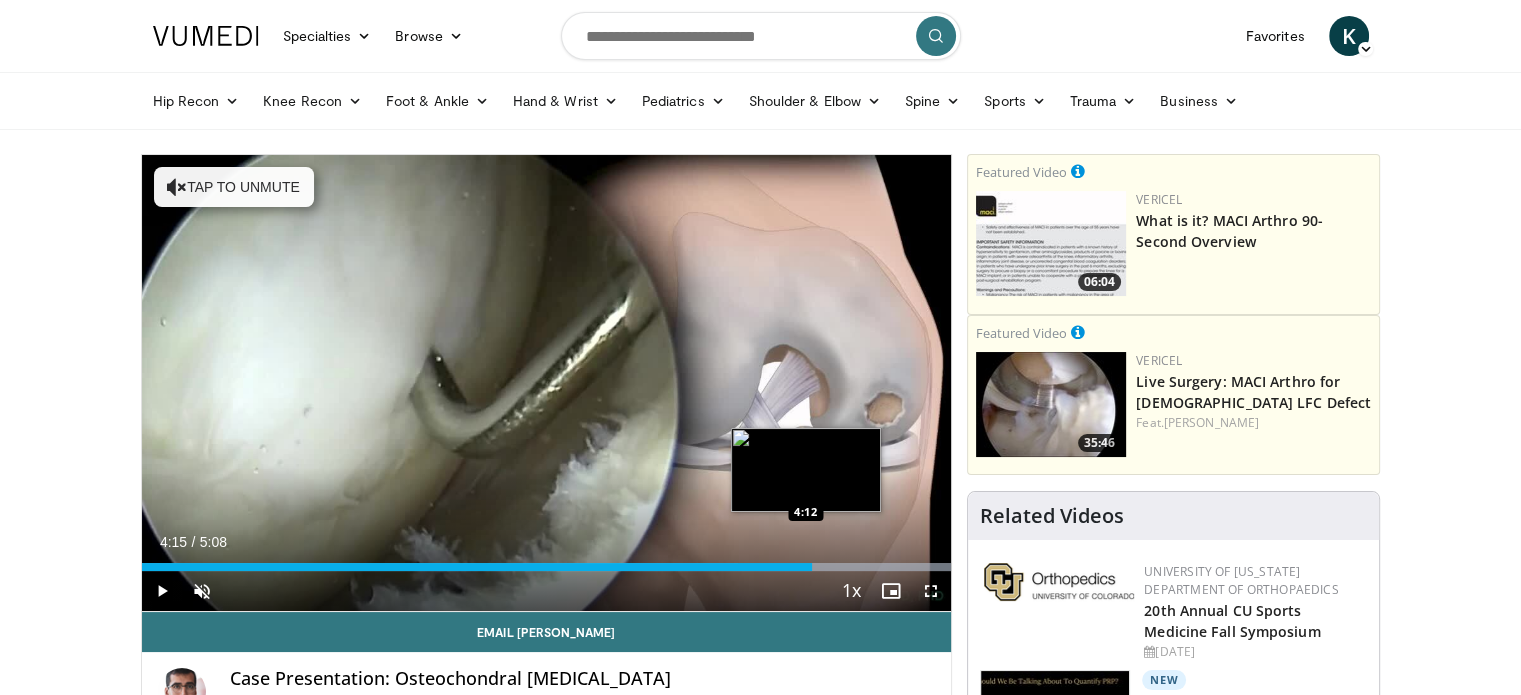 click on "Loaded :  100.00% 4:15 4:12" at bounding box center (547, 567) 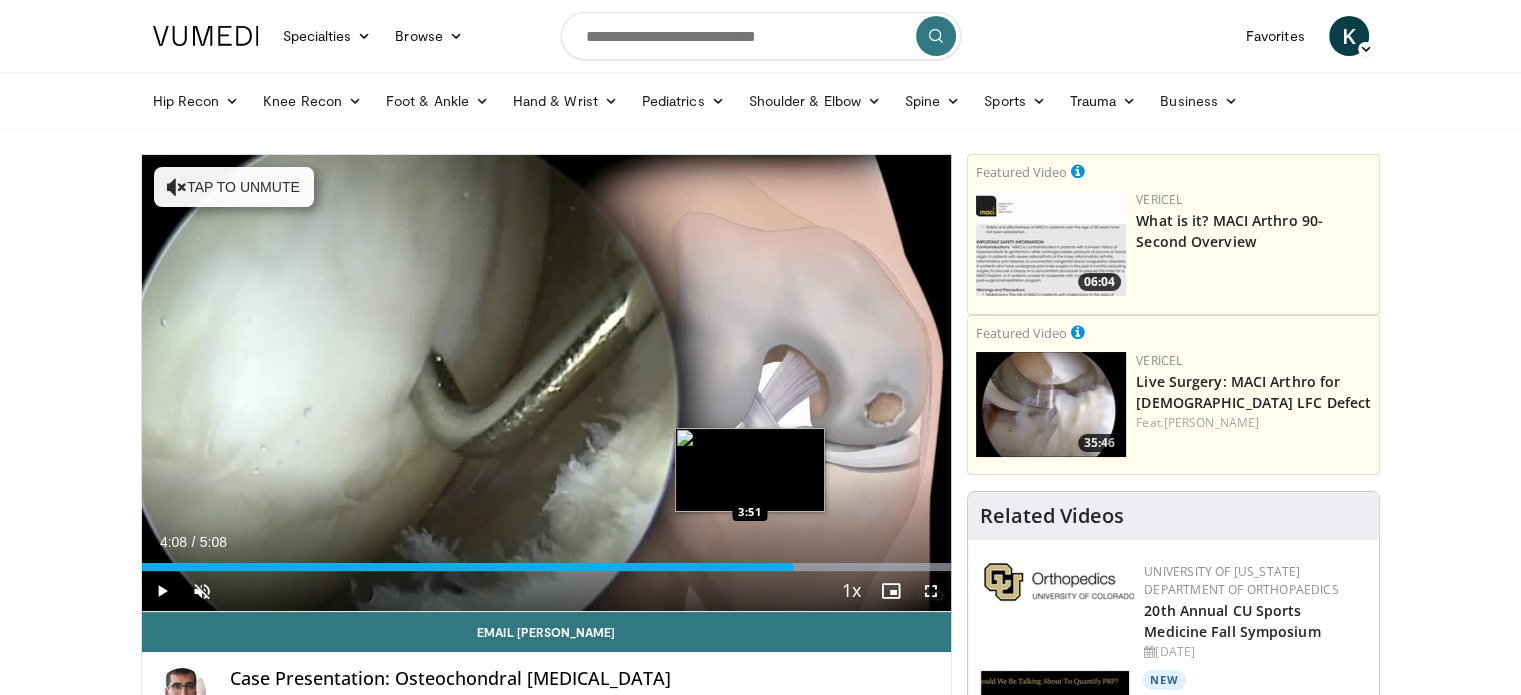click on "4:08" at bounding box center (468, 567) 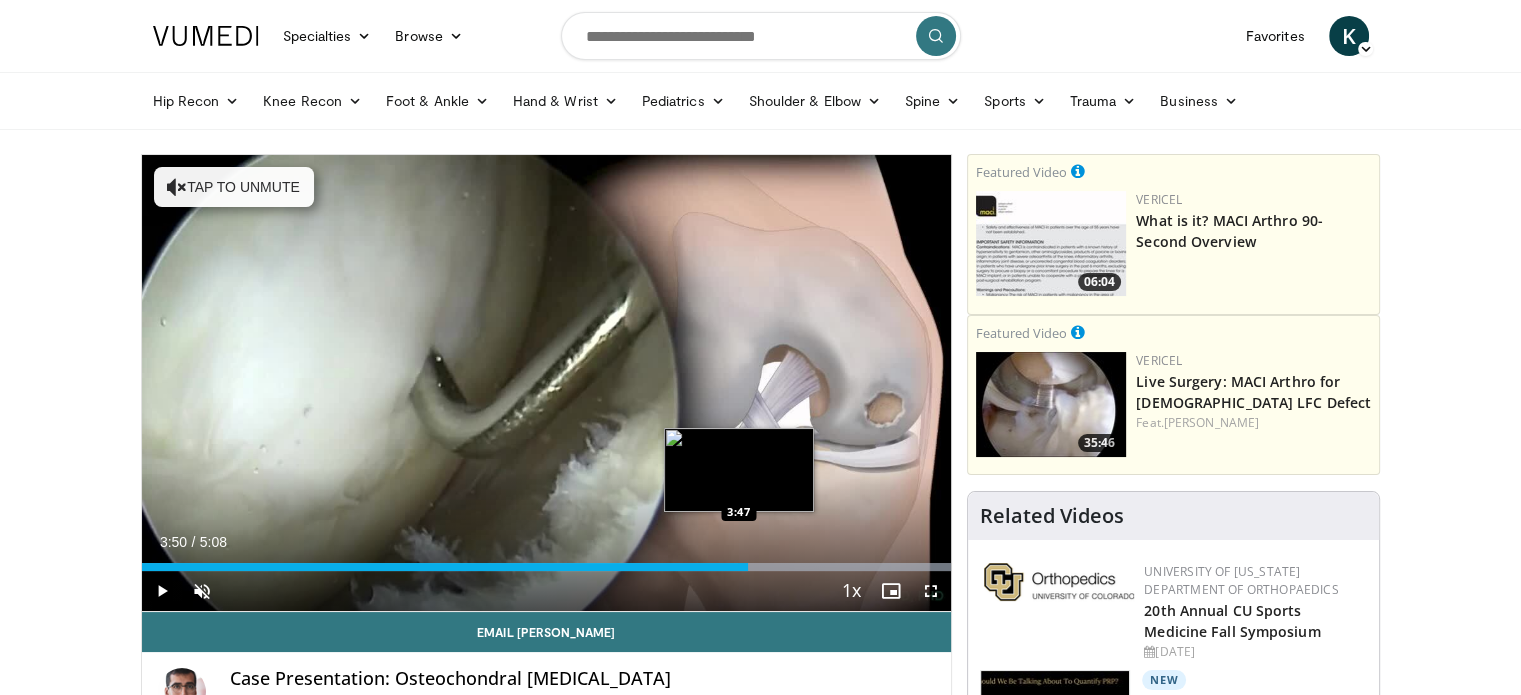 click on "3:50" at bounding box center (445, 567) 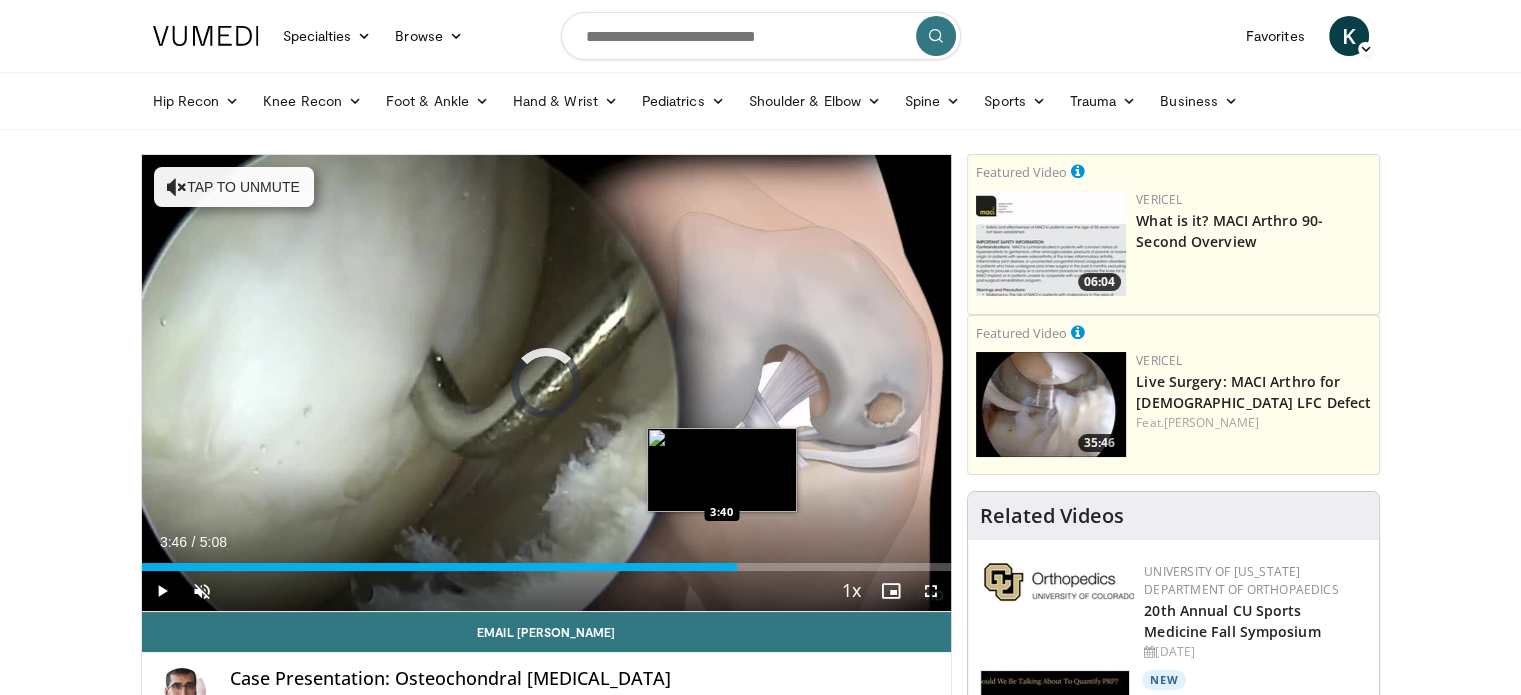 click on "Loaded :  0.00% 3:46 3:40" at bounding box center (547, 567) 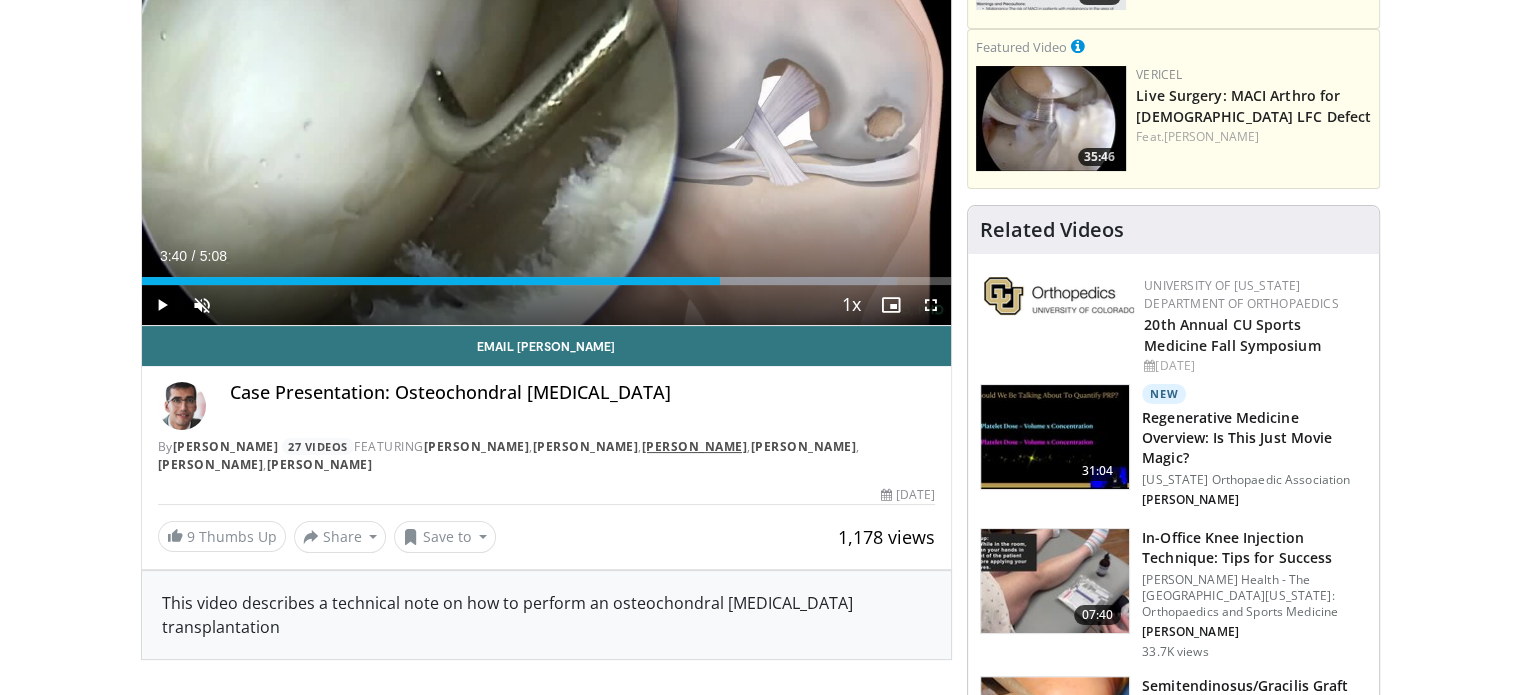 scroll, scrollTop: 300, scrollLeft: 0, axis: vertical 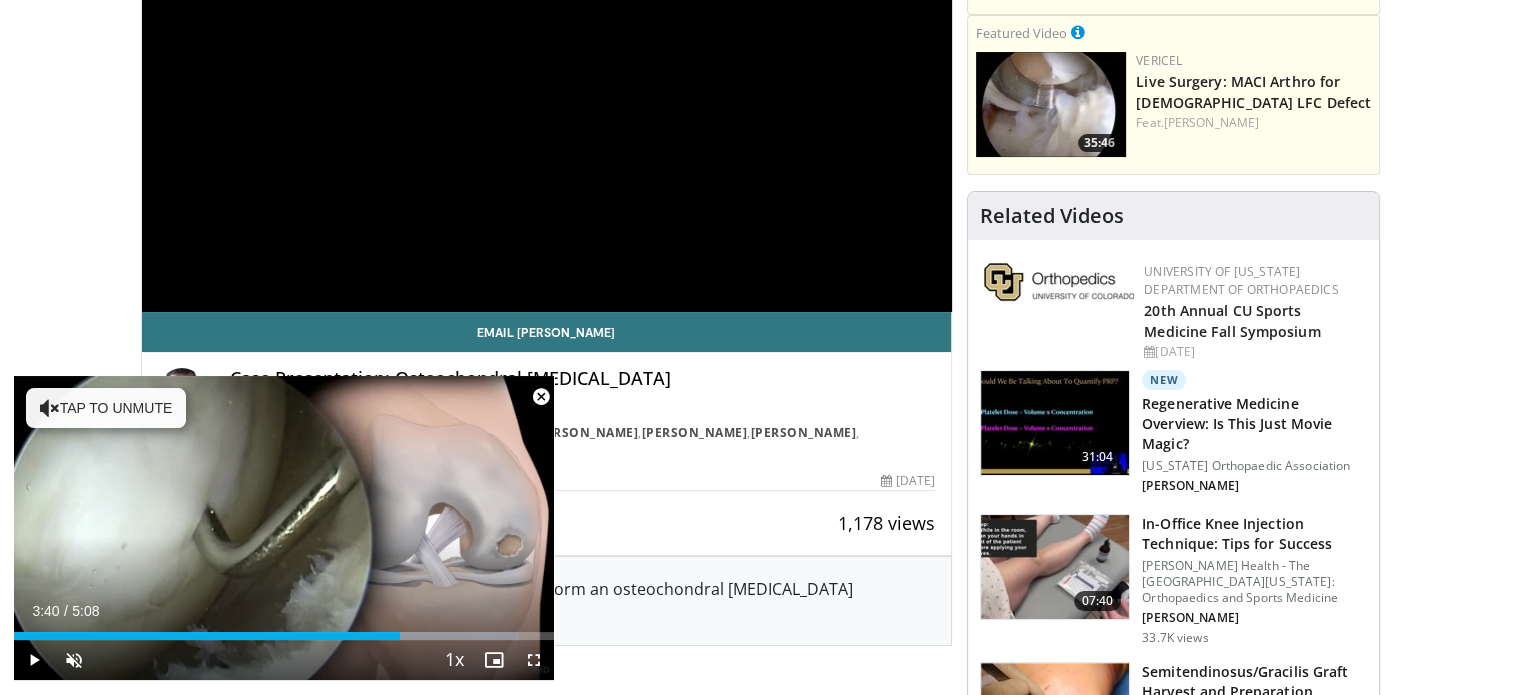 click on "**********" at bounding box center [547, 83] 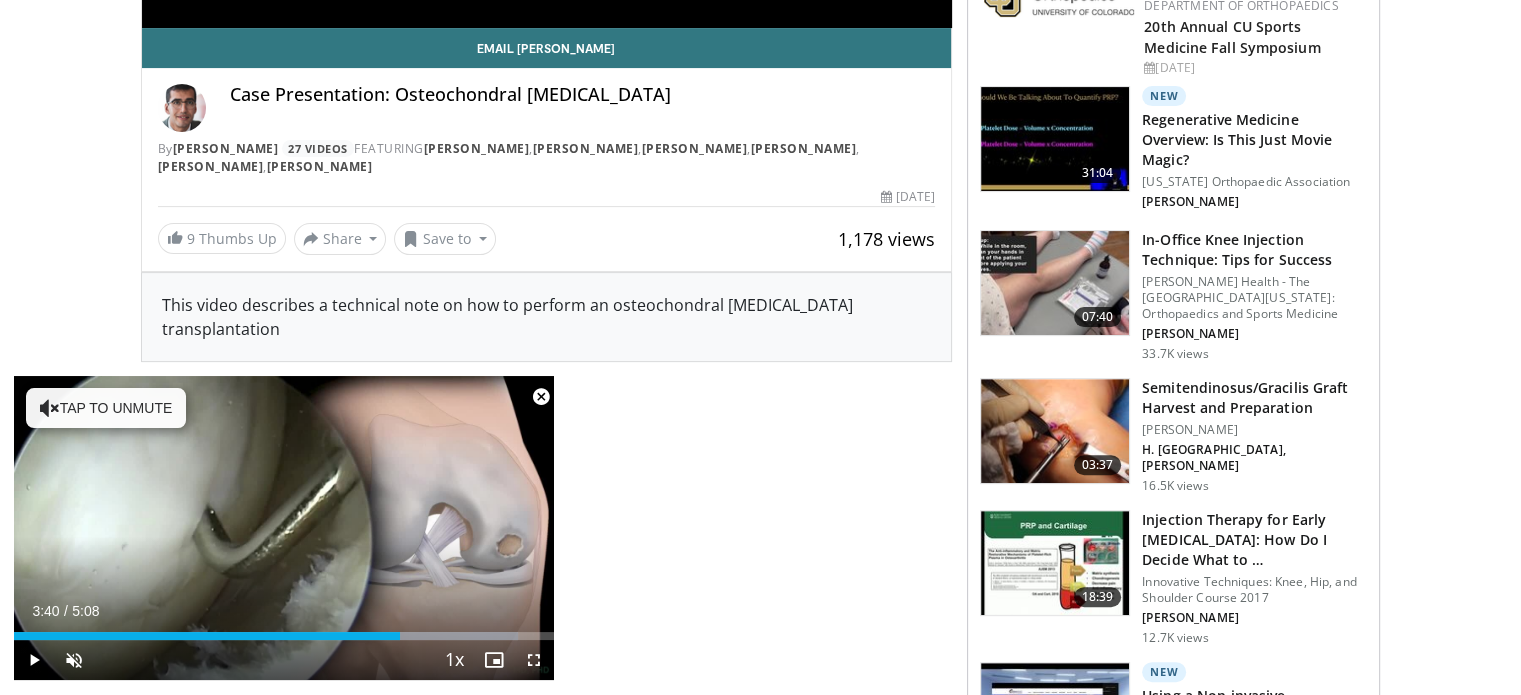 scroll, scrollTop: 600, scrollLeft: 0, axis: vertical 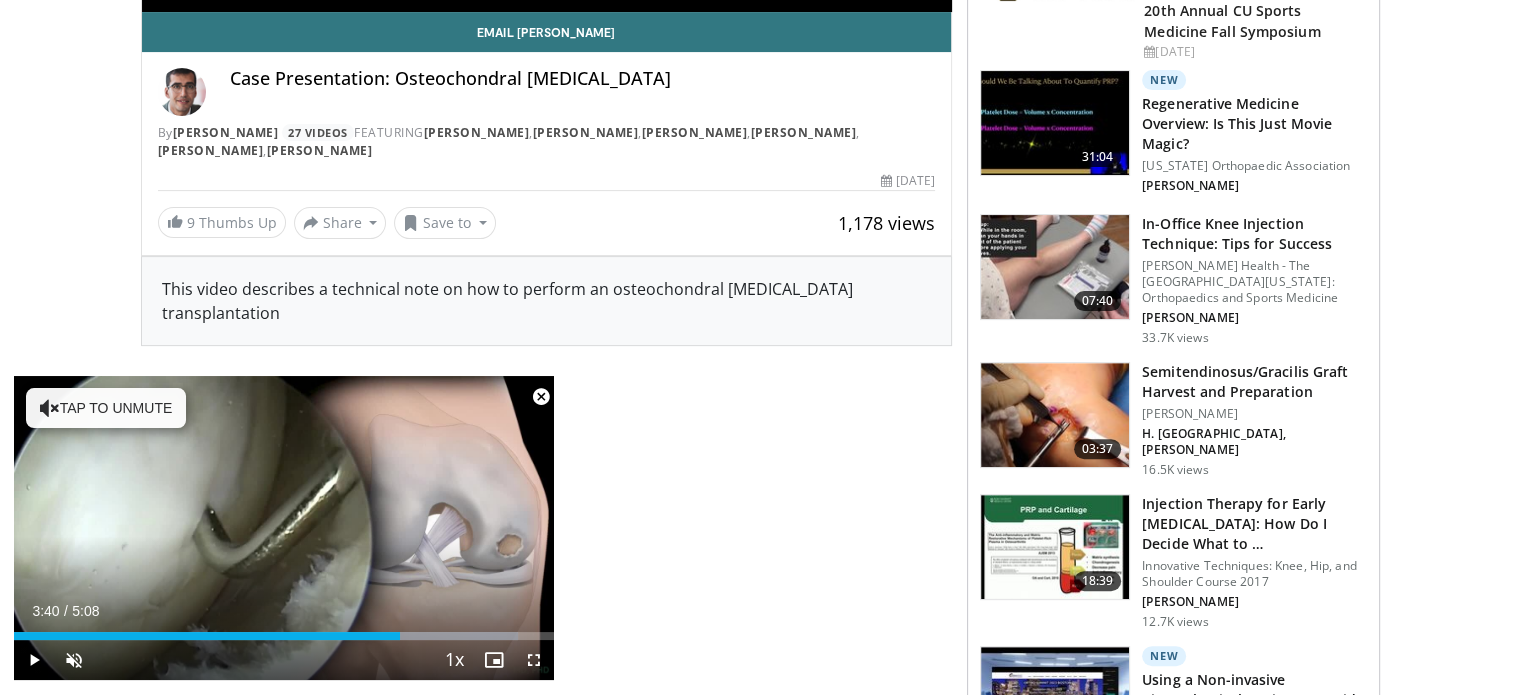 click on "Specialties
Adult & Family Medicine
Allergy, Asthma, Immunology
Anesthesiology
Cardiology
Dental
Dermatology
Endocrinology
Gastroenterology & Hepatology
General Surgery
Hematology & Oncology
Infectious Disease
Nephrology
Neurology
Neurosurgery
Obstetrics & Gynecology
Ophthalmology
Oral Maxillofacial
Orthopaedics
Otolaryngology
Pediatrics
Plastic Surgery
Podiatry
Psychiatry
Pulmonology
Radiation Oncology
Radiology
Rheumatology
Urology" at bounding box center [760, 1254] 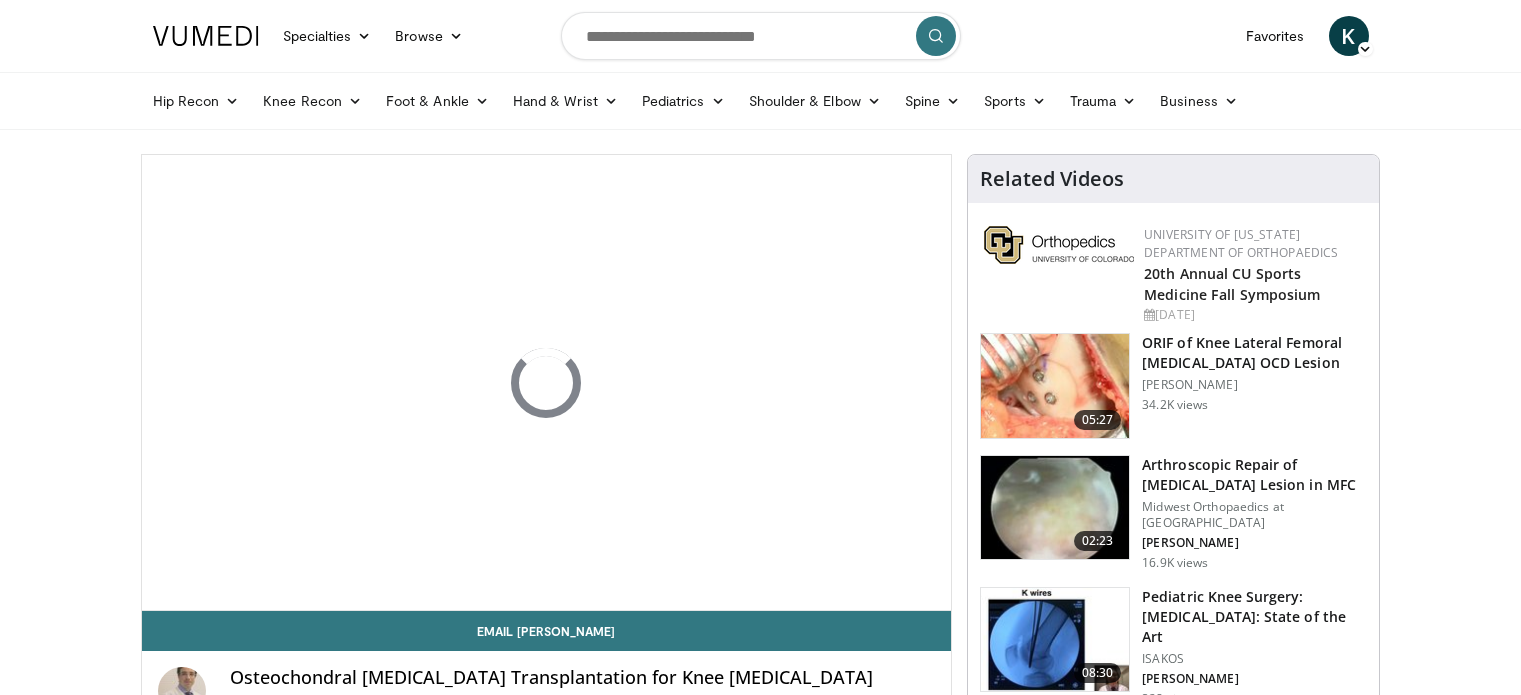 scroll, scrollTop: 0, scrollLeft: 0, axis: both 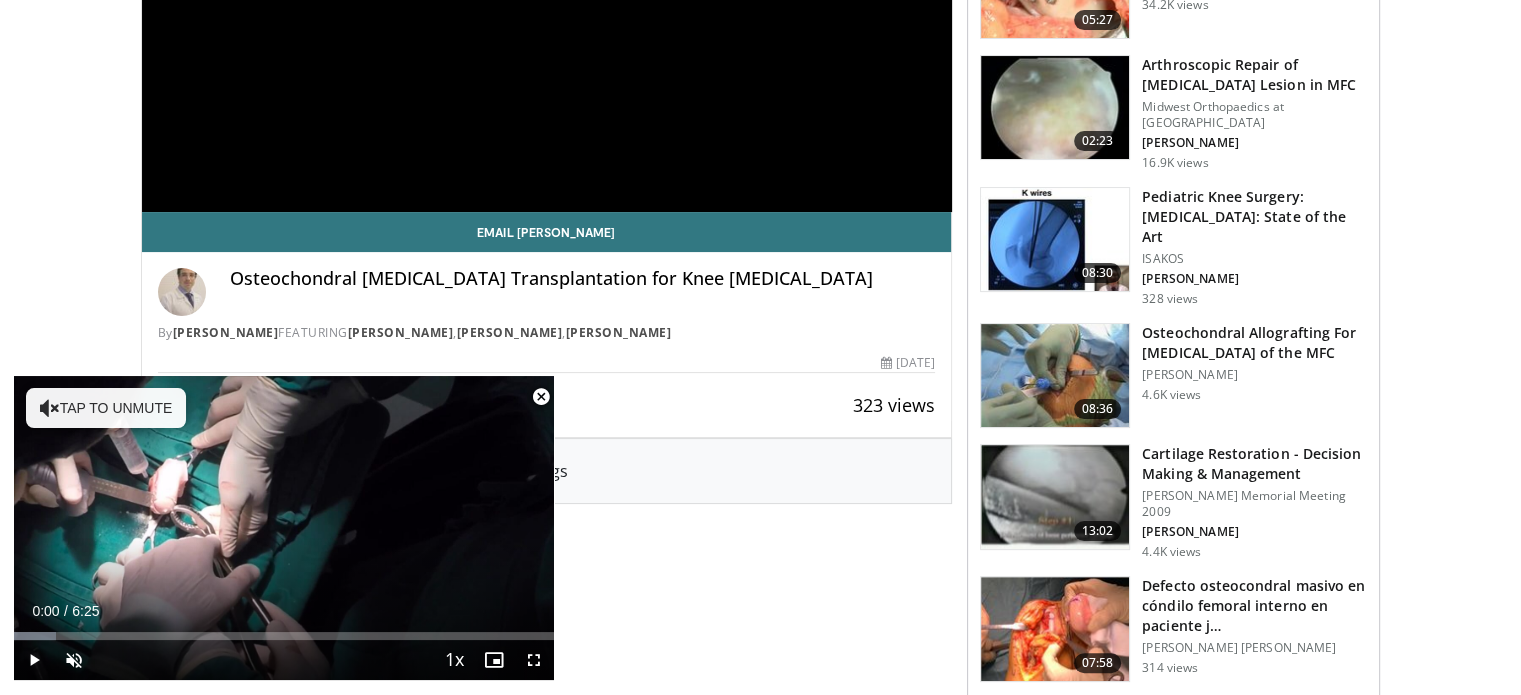 click on "Specialties
Adult & Family Medicine
Allergy, Asthma, Immunology
Anesthesiology
Cardiology
Dental
Dermatology
Endocrinology
Gastroenterology & Hepatology
General Surgery
Hematology & Oncology
Infectious Disease
Nephrology
Neurology
Neurosurgery
Obstetrics & Gynecology
Ophthalmology
Oral Maxillofacial
Orthopaedics
Otolaryngology
Pediatrics
Plastic Surgery
Podiatry
Psychiatry
Pulmonology
Radiation Oncology
Radiology
Rheumatology
Urology" at bounding box center [760, 1215] 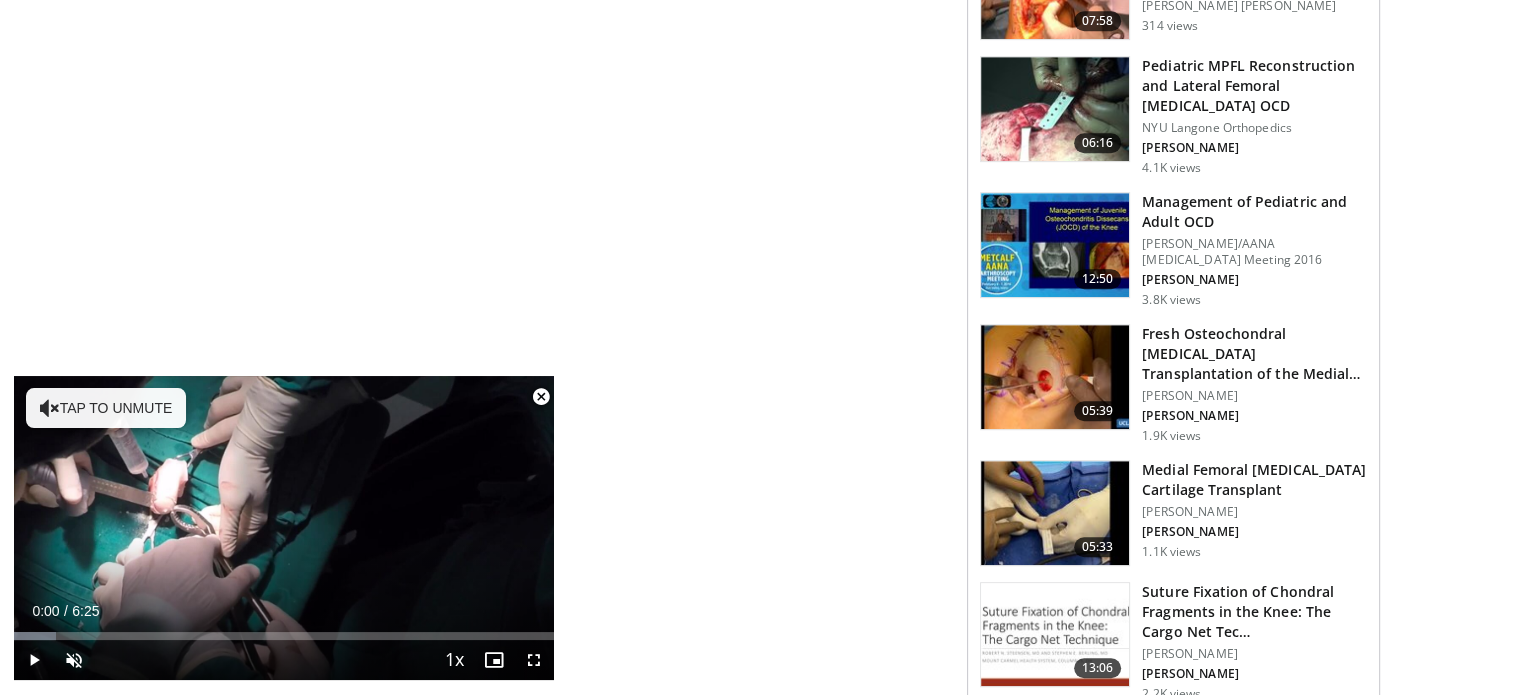 scroll, scrollTop: 1100, scrollLeft: 0, axis: vertical 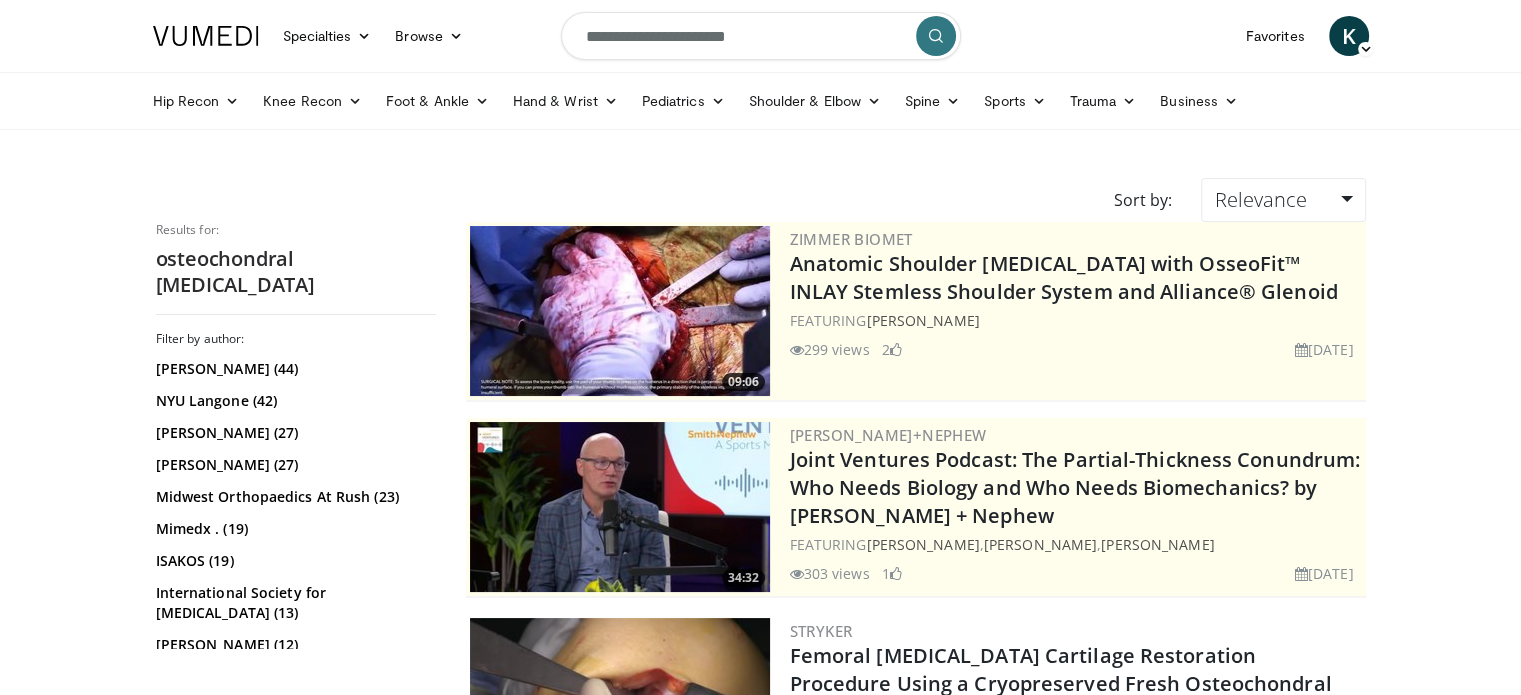 click on "**********" at bounding box center [761, 36] 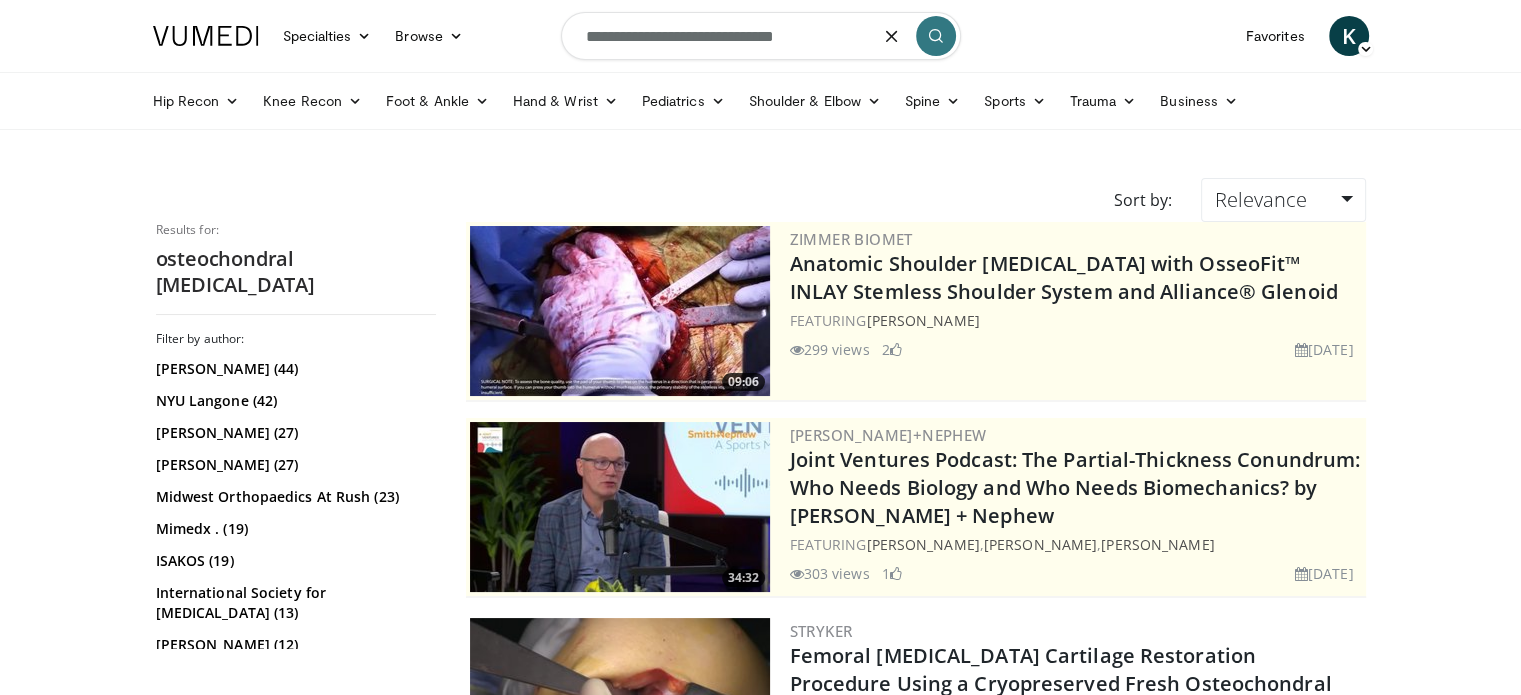 type on "**********" 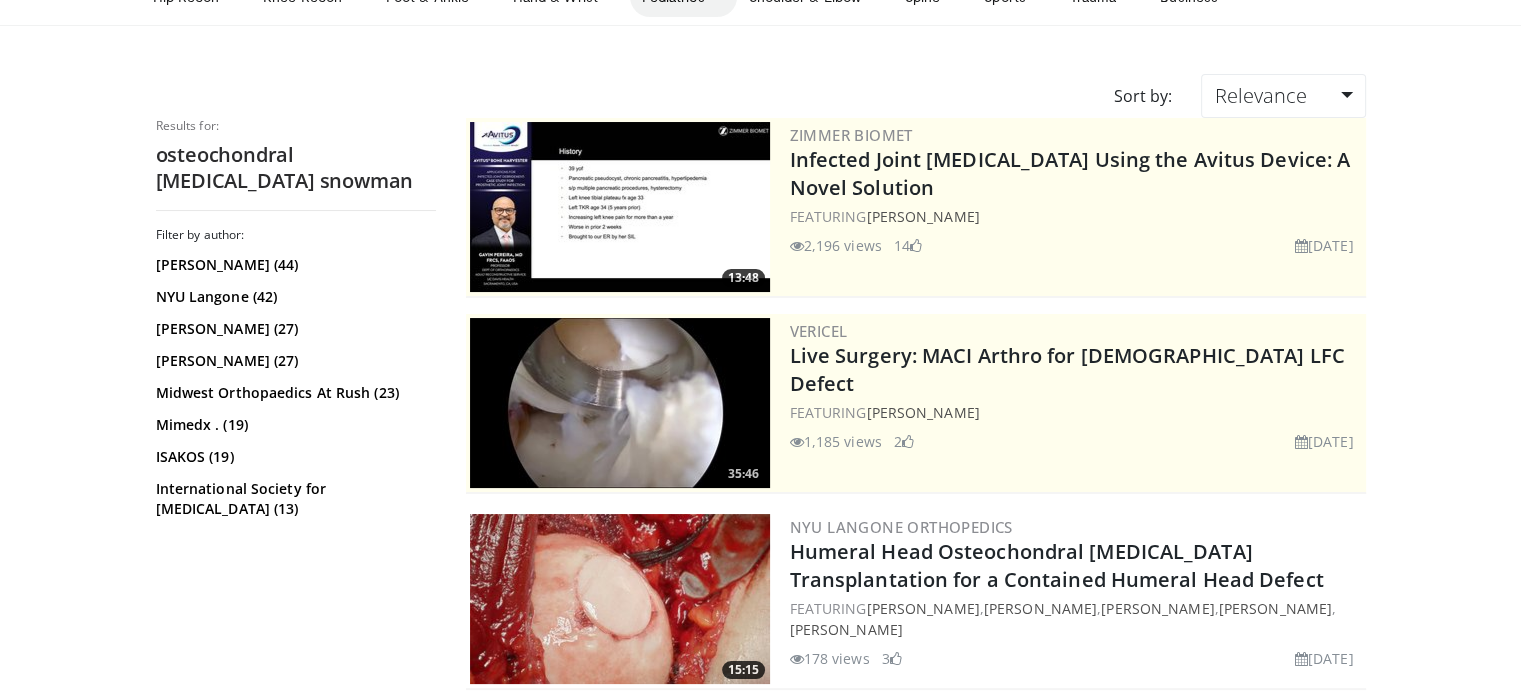 scroll, scrollTop: 0, scrollLeft: 0, axis: both 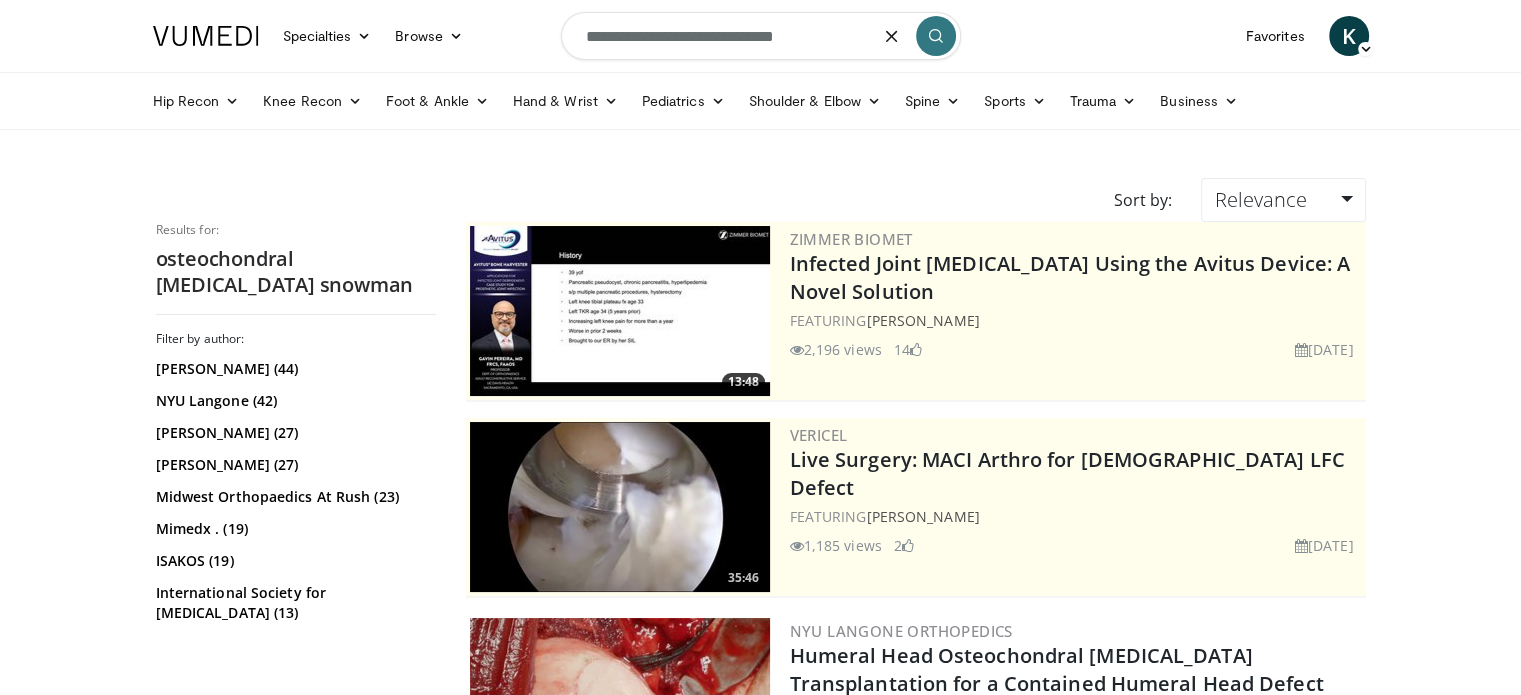 drag, startPoint x: 721, startPoint y: 21, endPoint x: 336, endPoint y: -27, distance: 387.98068 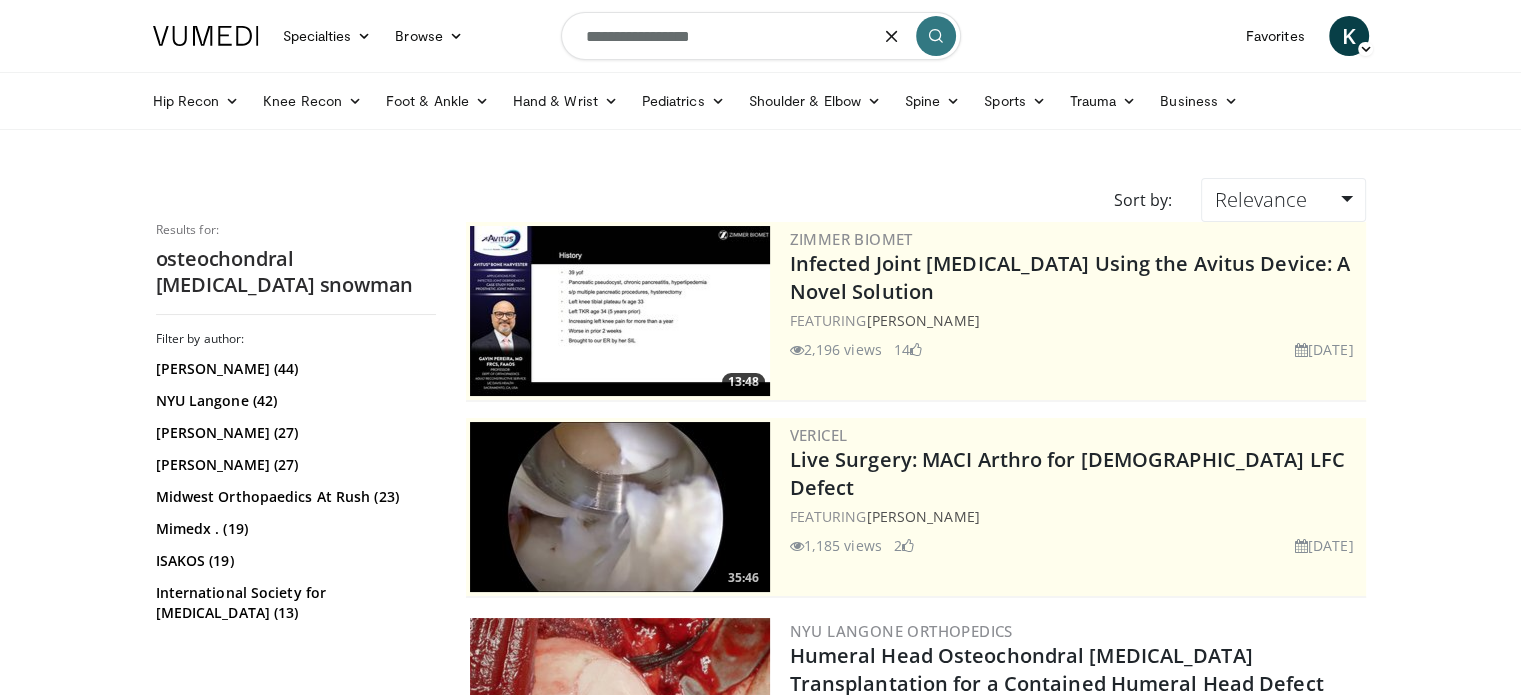 type on "**********" 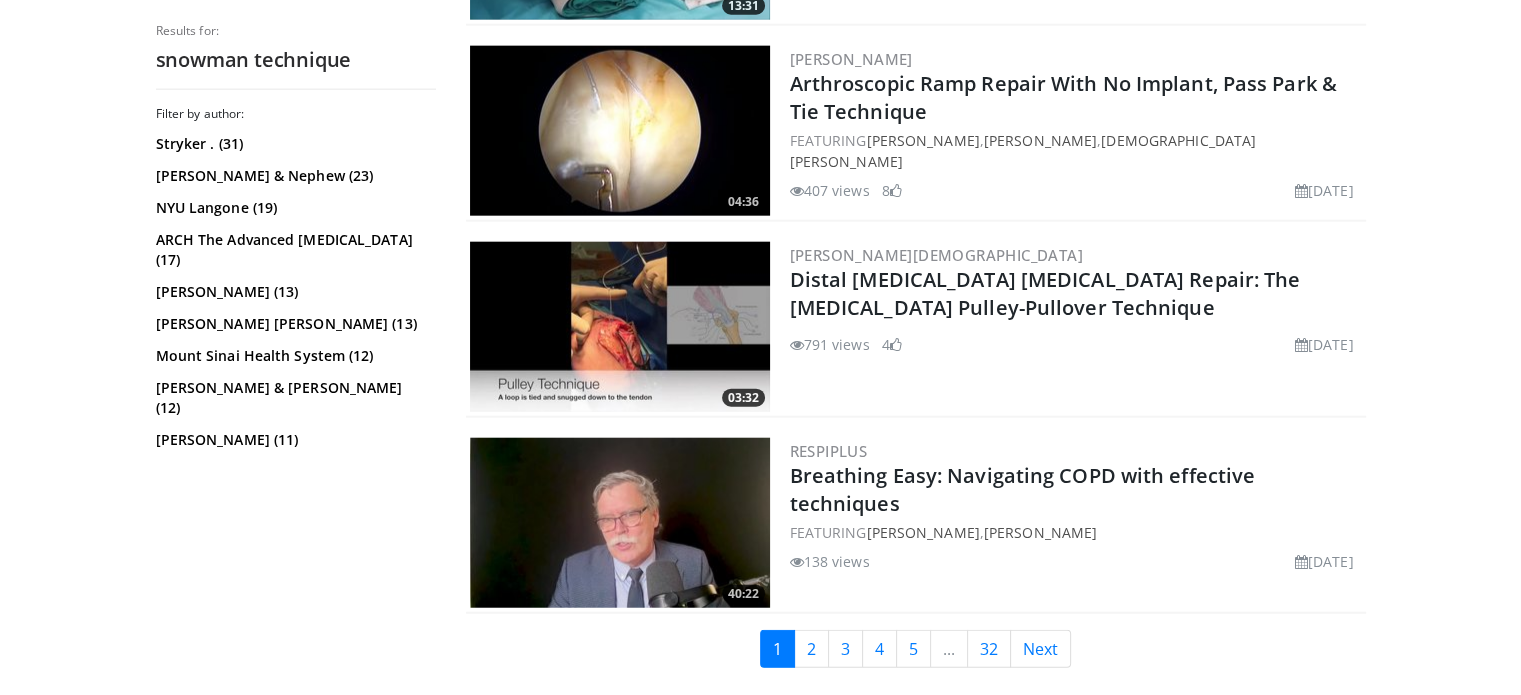 scroll, scrollTop: 5064, scrollLeft: 0, axis: vertical 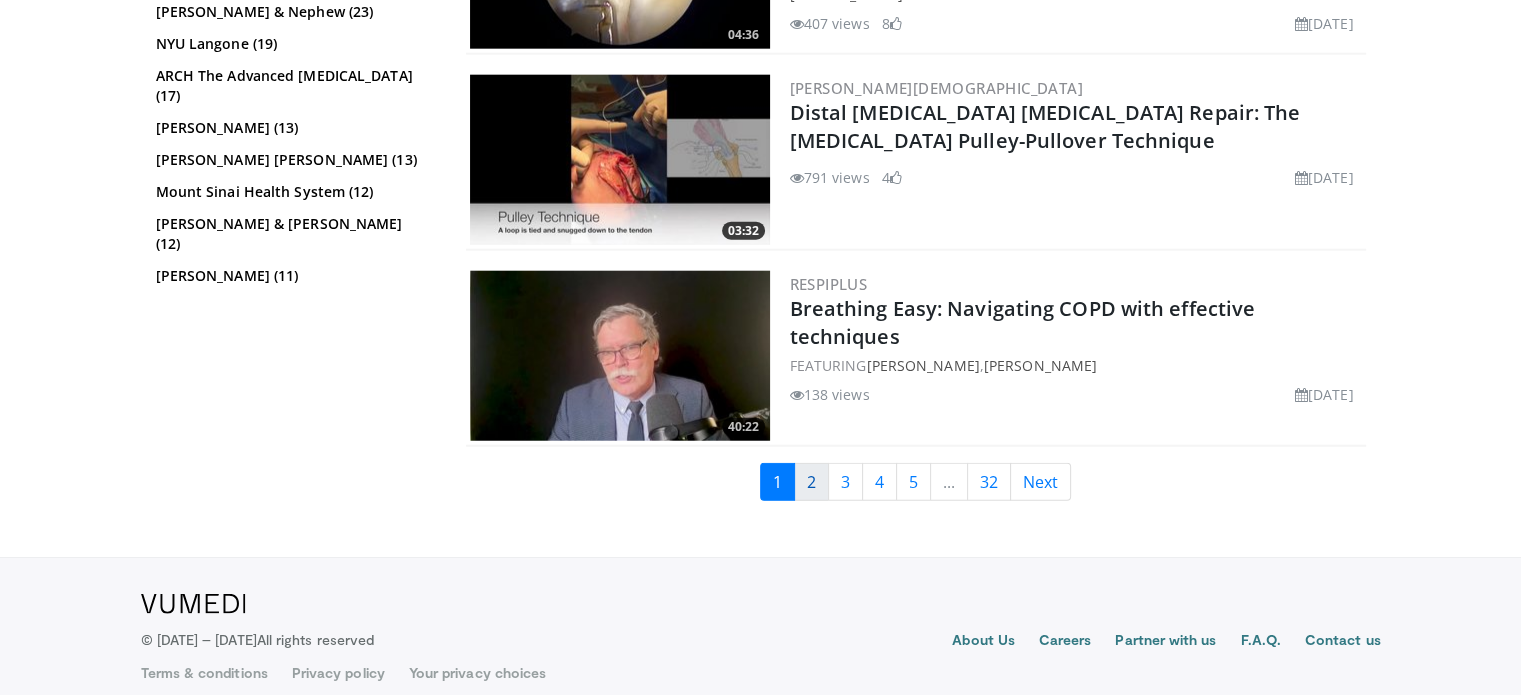 click on "2" at bounding box center [811, 482] 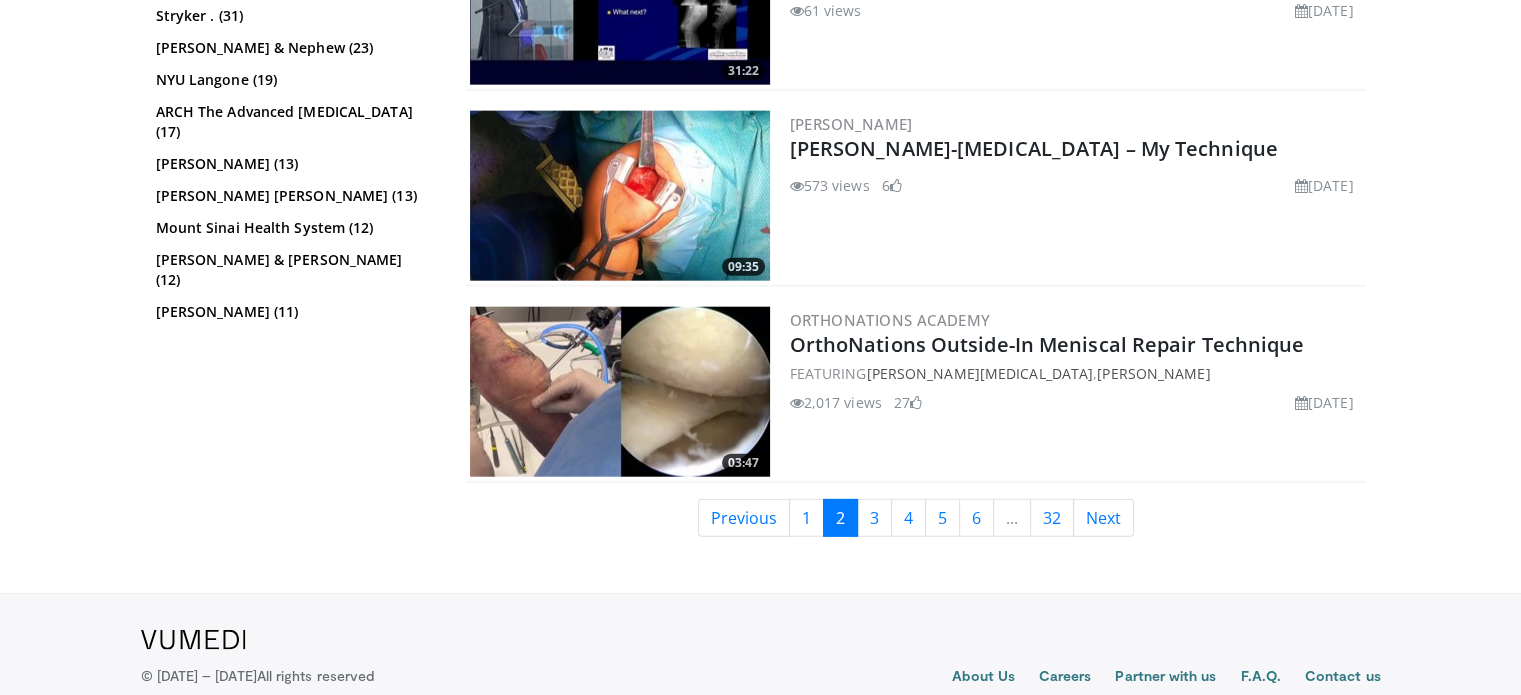 scroll, scrollTop: 4863, scrollLeft: 0, axis: vertical 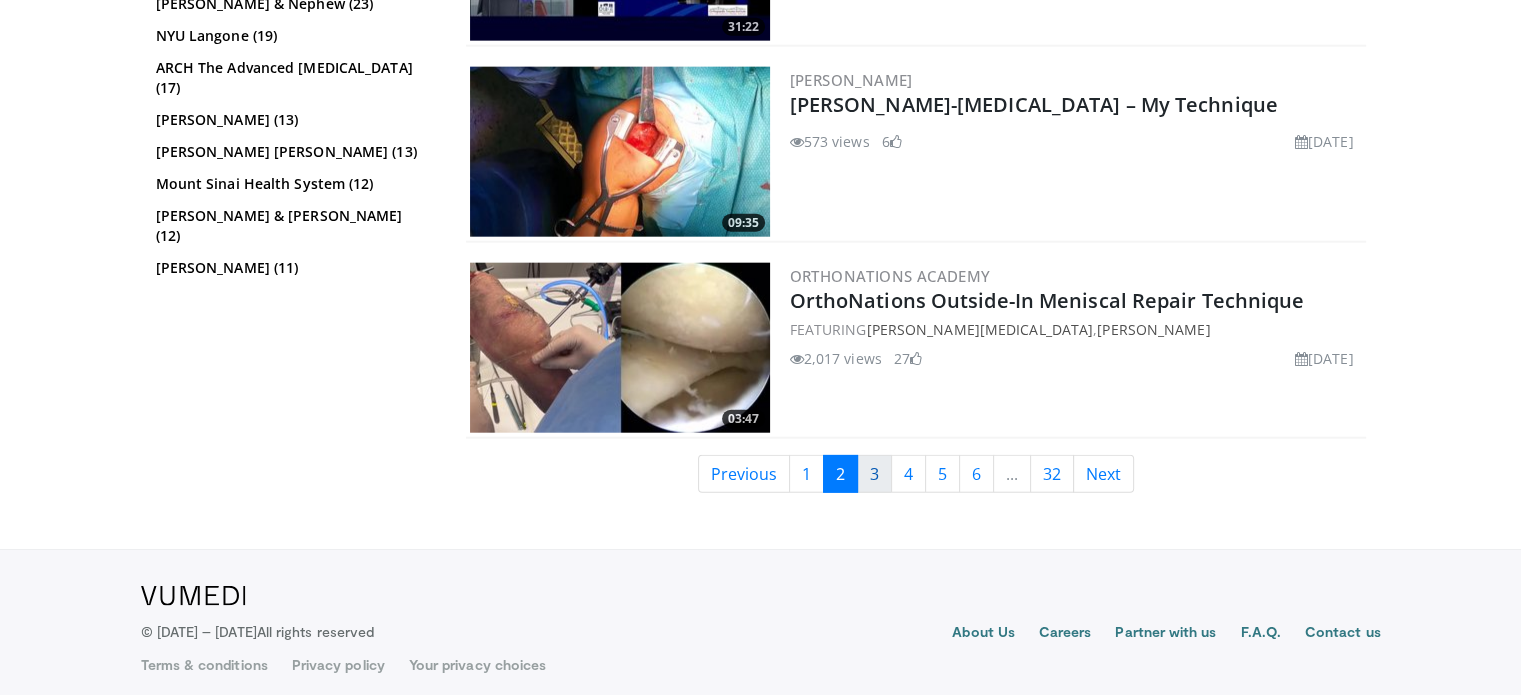 click on "3" at bounding box center [874, 474] 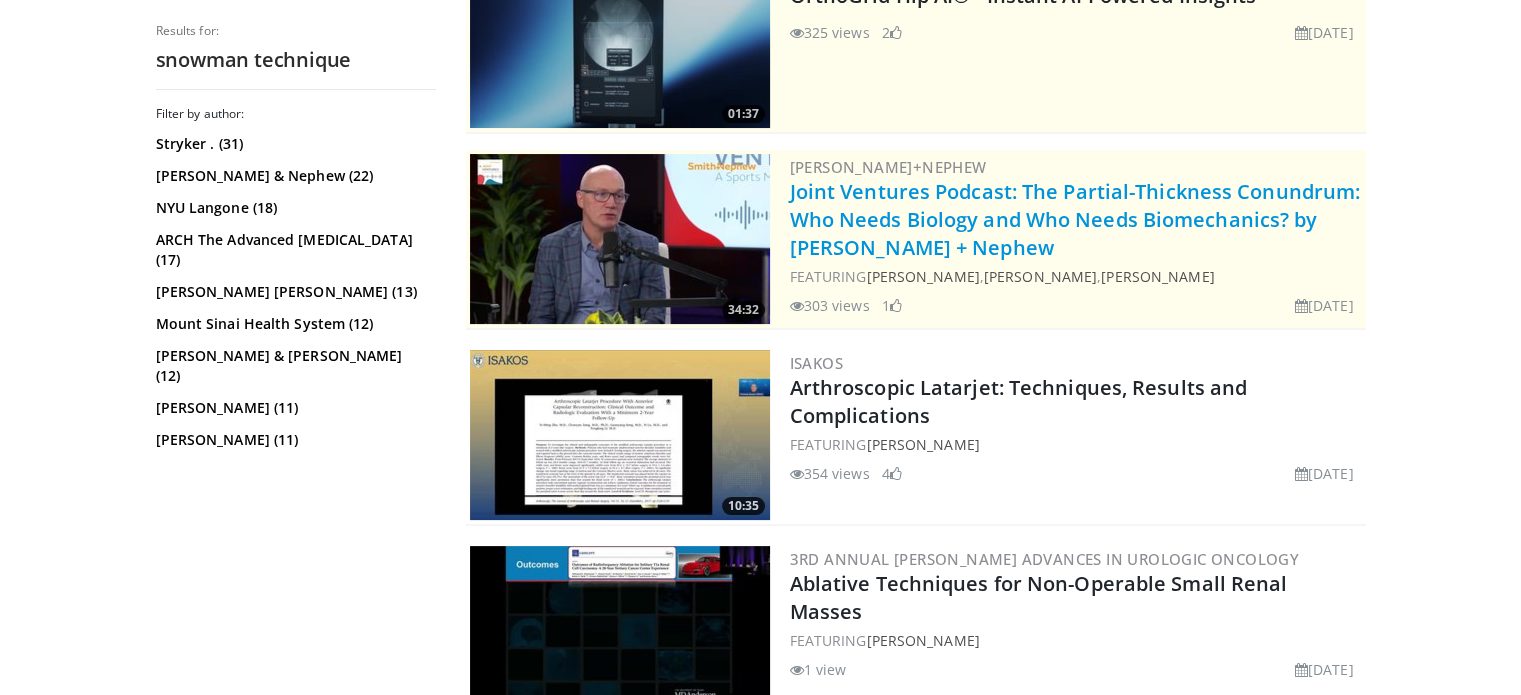scroll, scrollTop: 600, scrollLeft: 0, axis: vertical 